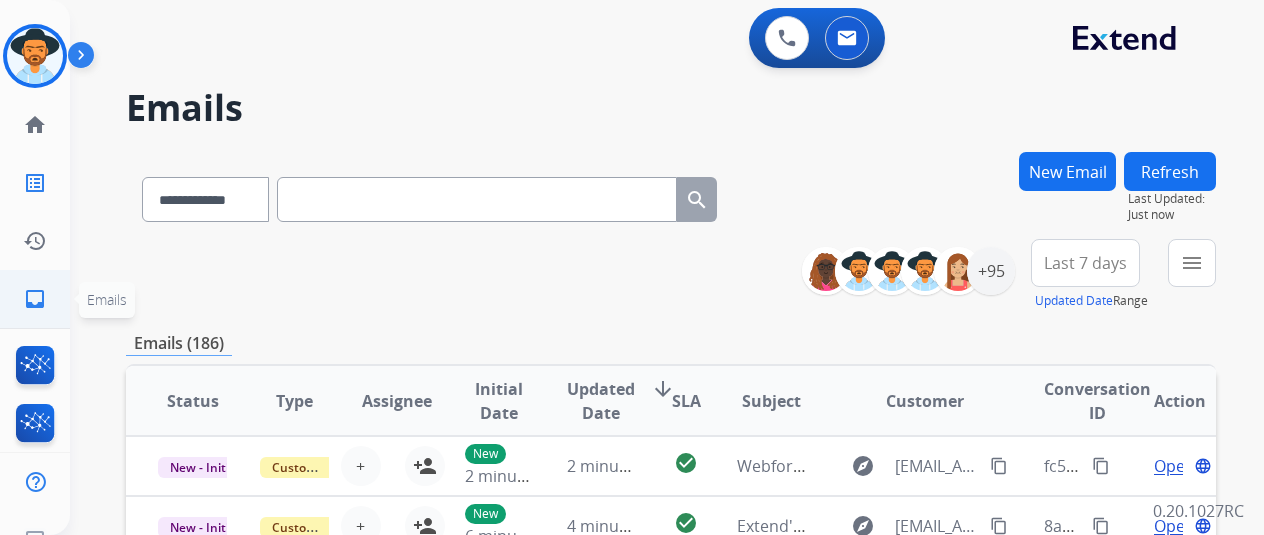 scroll, scrollTop: 0, scrollLeft: 0, axis: both 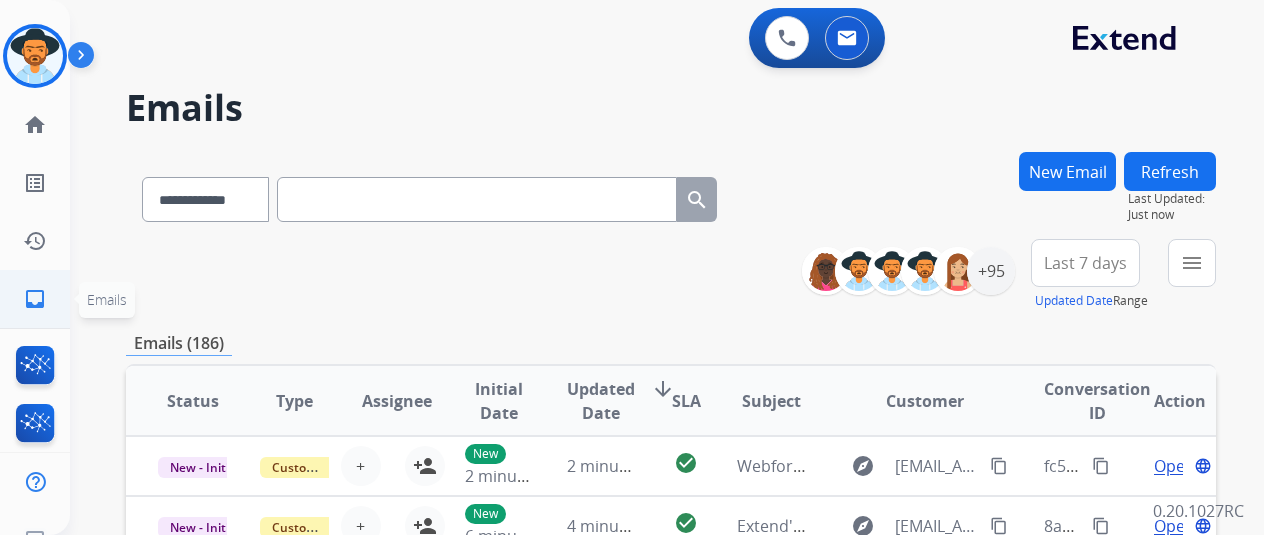 click on "inbox" 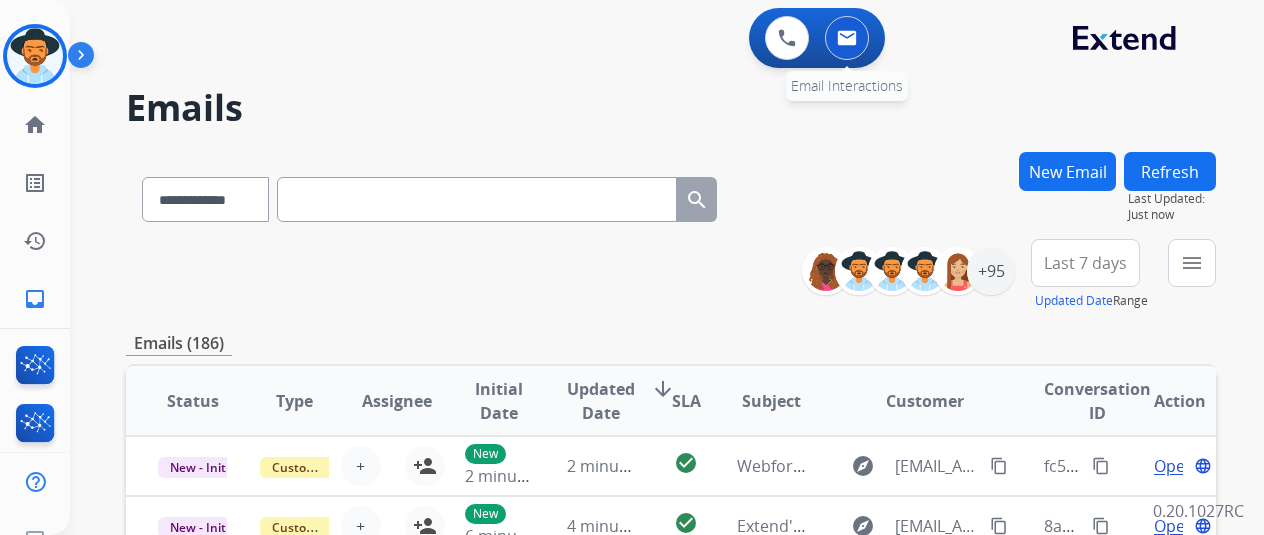 click at bounding box center (847, 38) 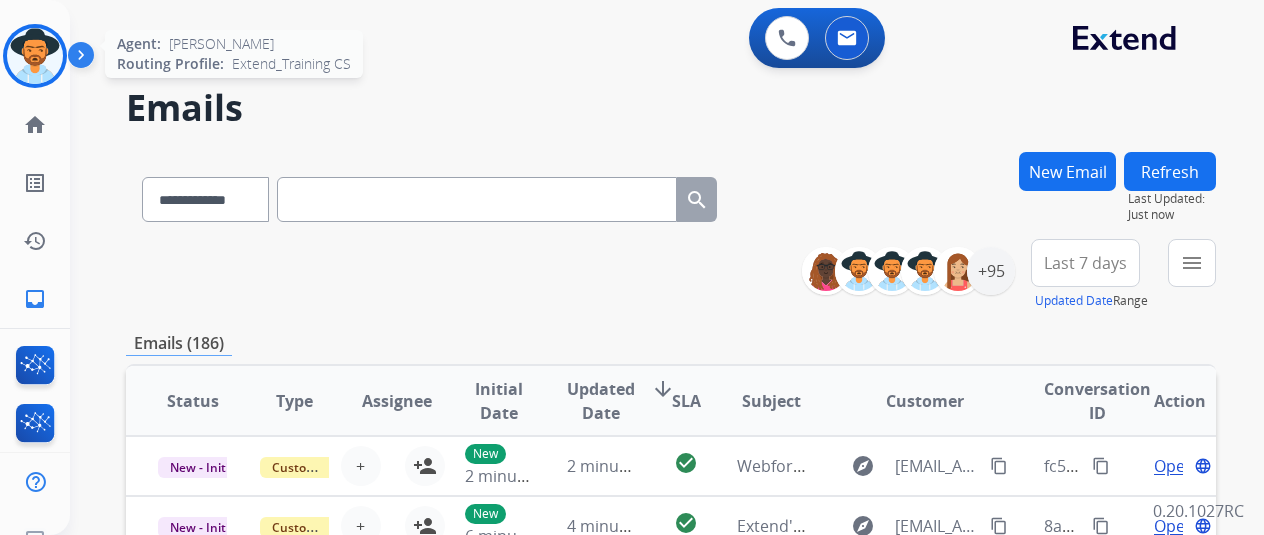 click at bounding box center (35, 56) 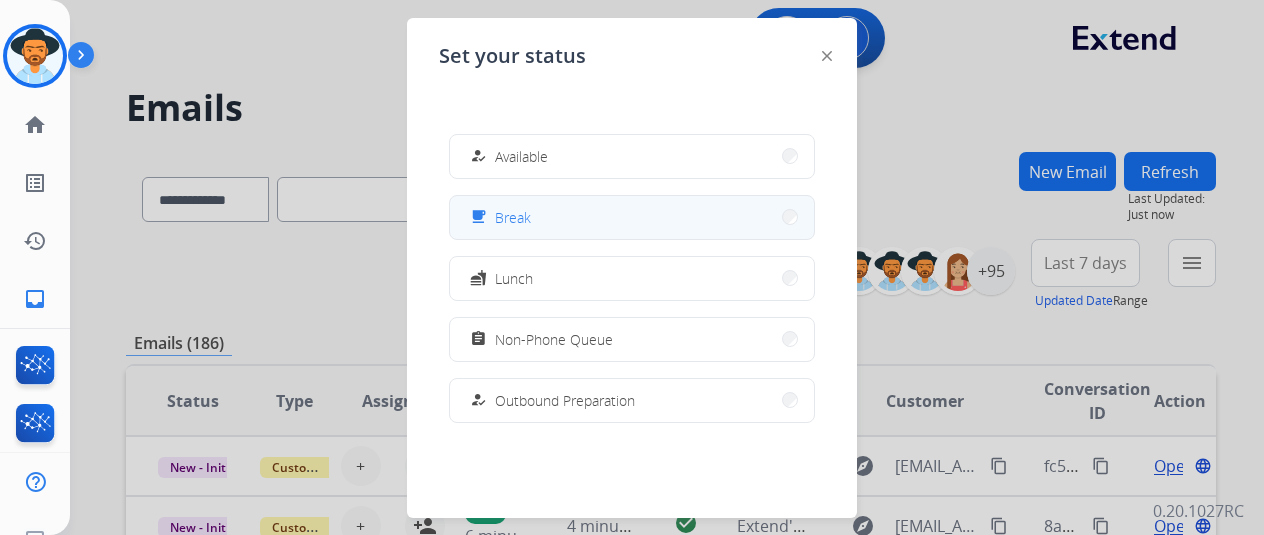 click on "free_breakfast Break" at bounding box center (498, 217) 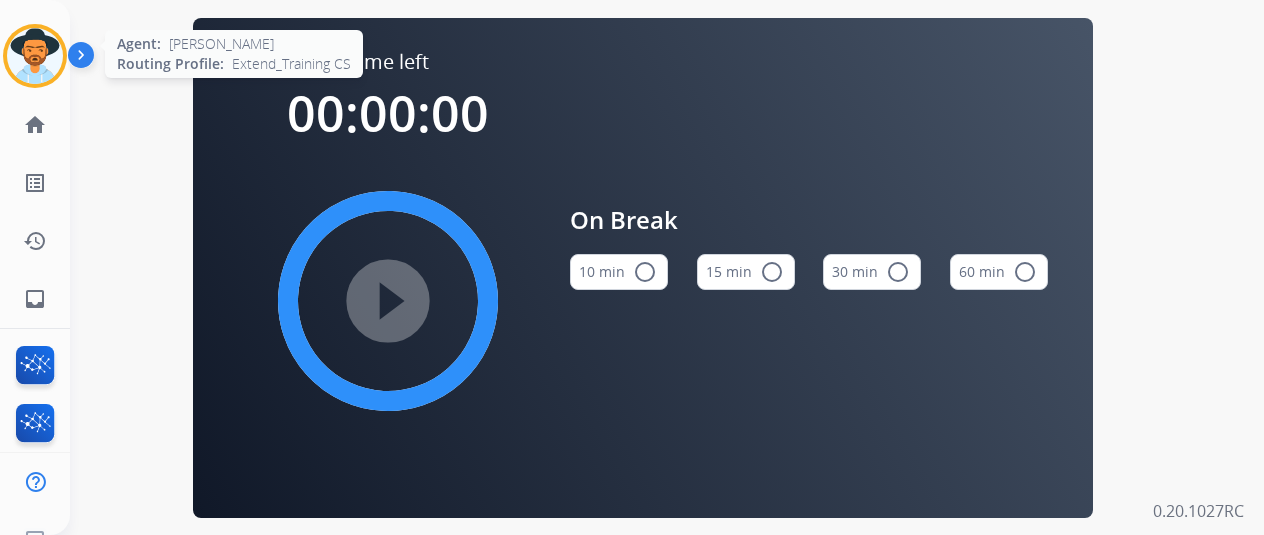 click at bounding box center (35, 56) 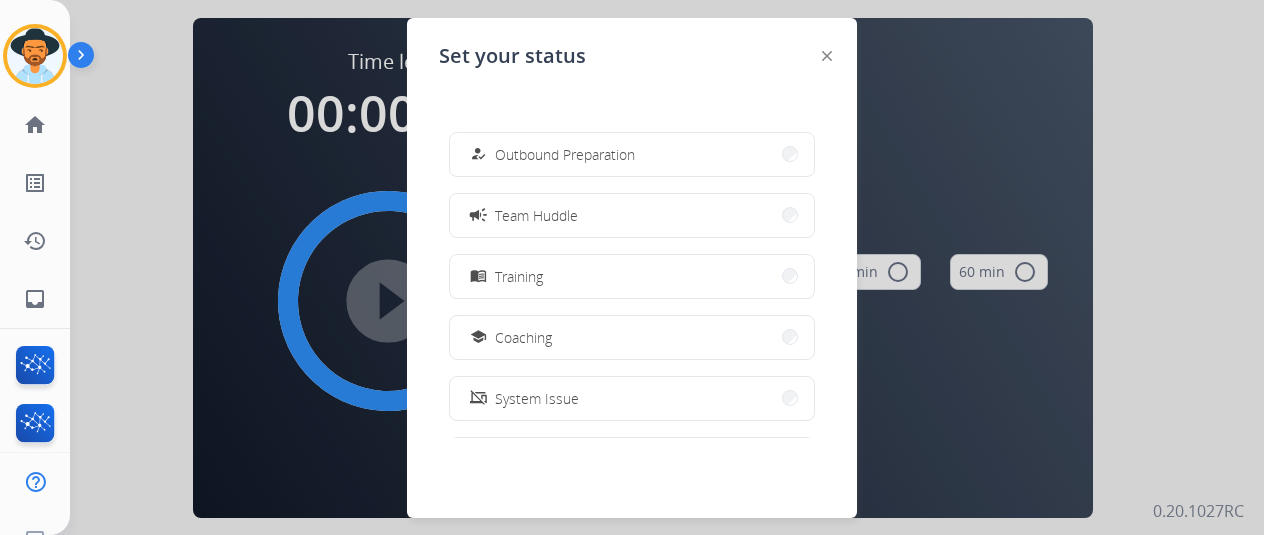 scroll, scrollTop: 276, scrollLeft: 0, axis: vertical 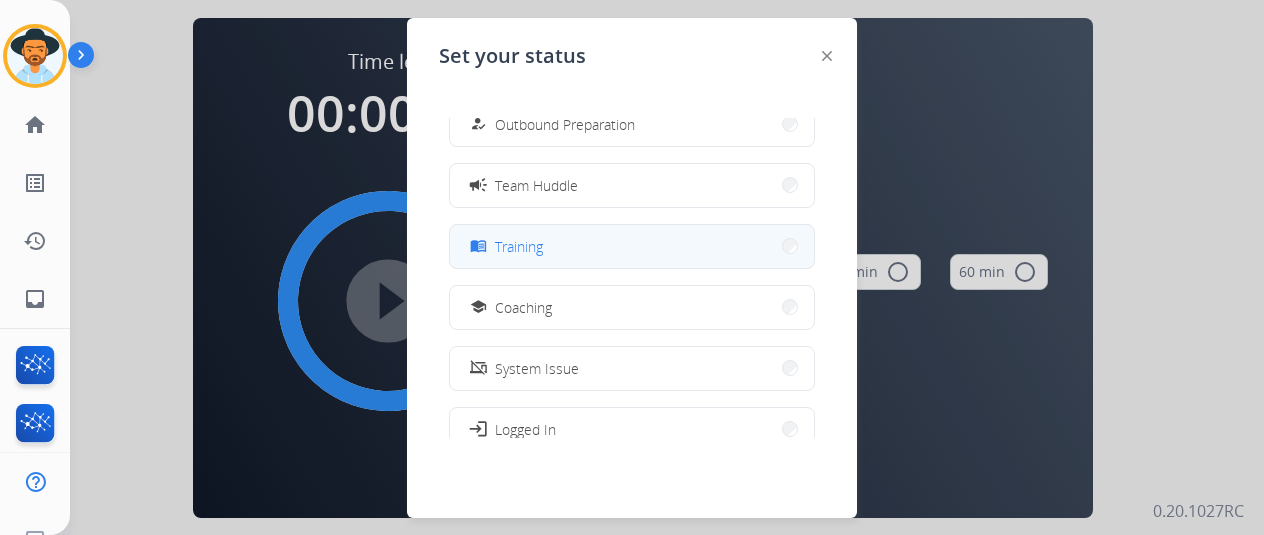 click on "menu_book Training" at bounding box center (632, 246) 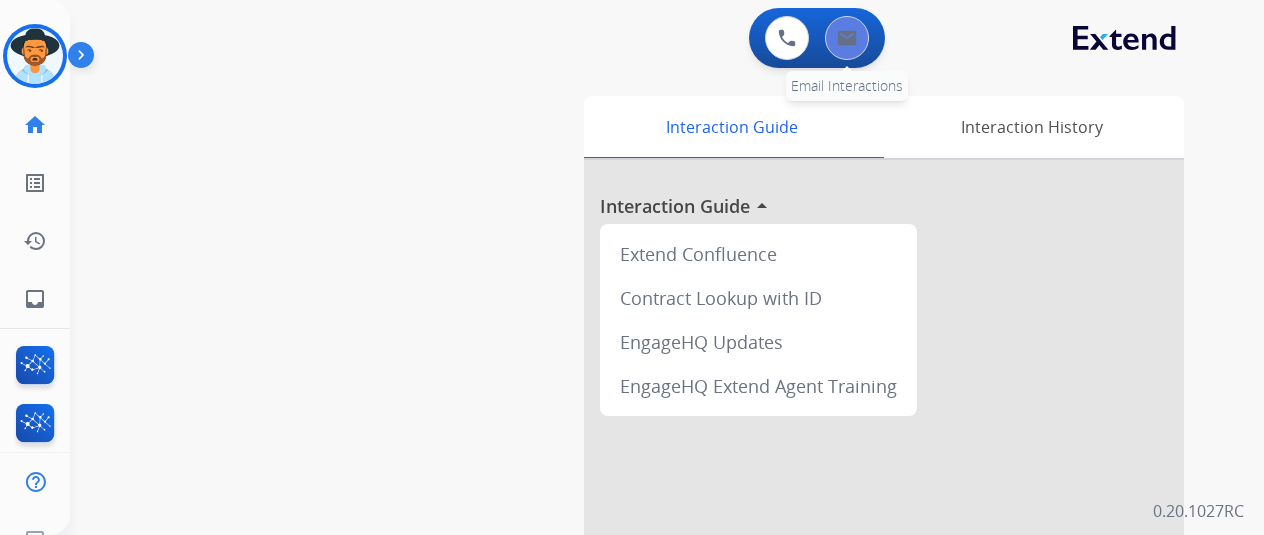 click at bounding box center [847, 38] 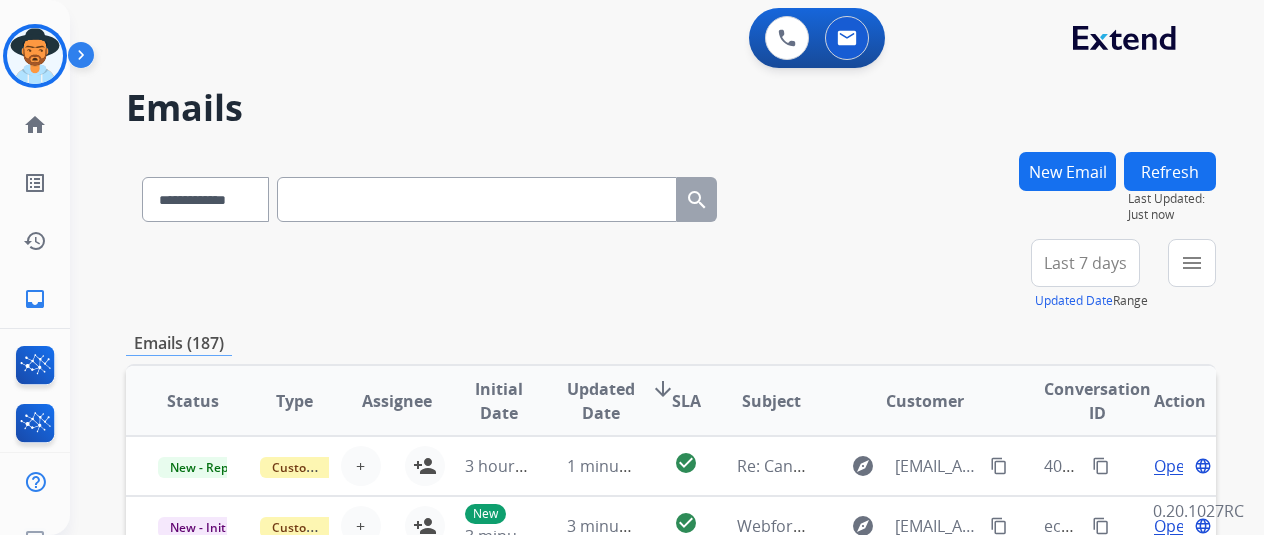 click on "**********" at bounding box center [429, 195] 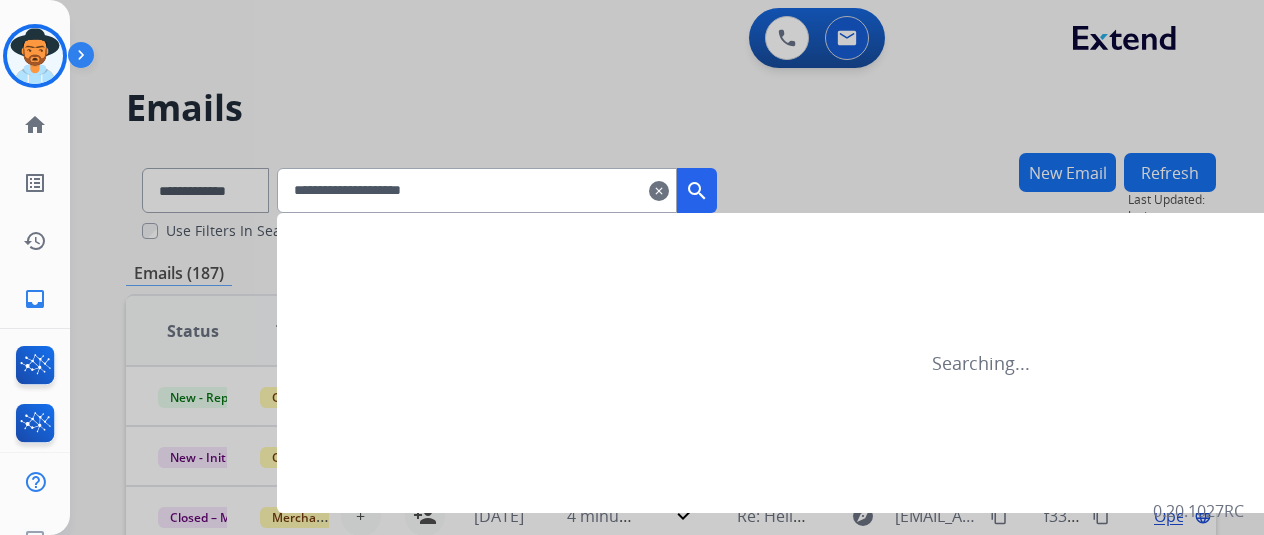 type on "**********" 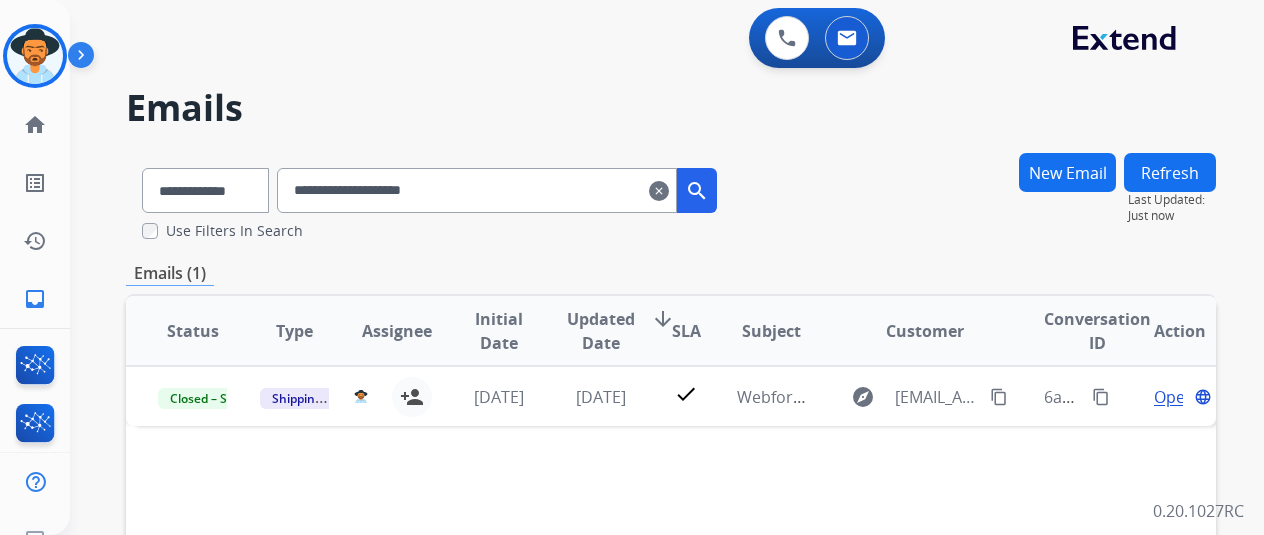 click on "New Email" at bounding box center (1067, 172) 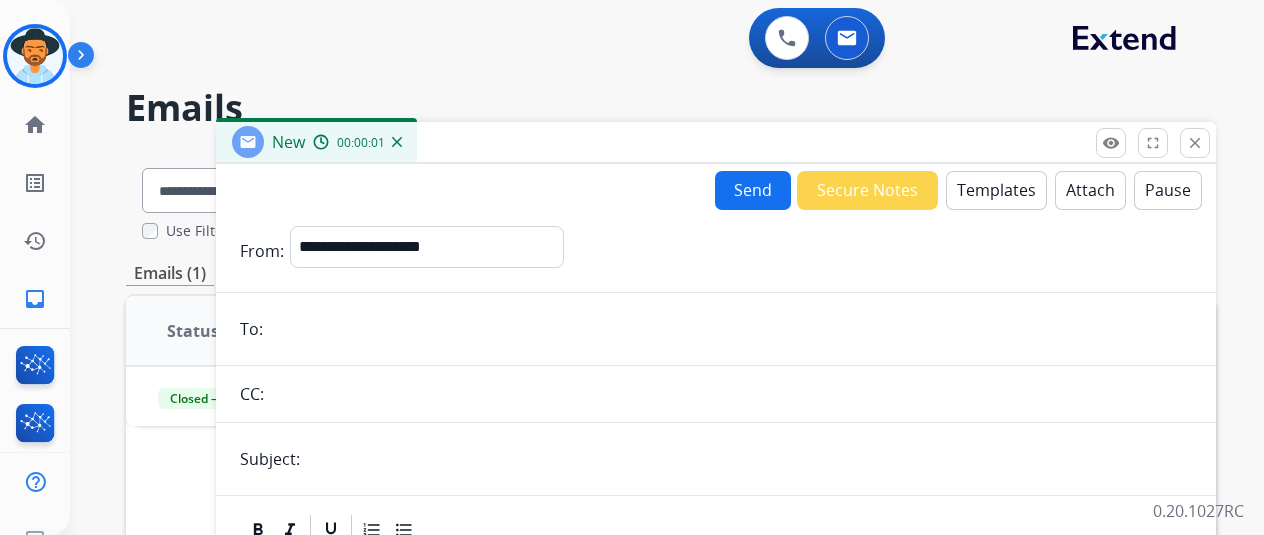 click at bounding box center (730, 329) 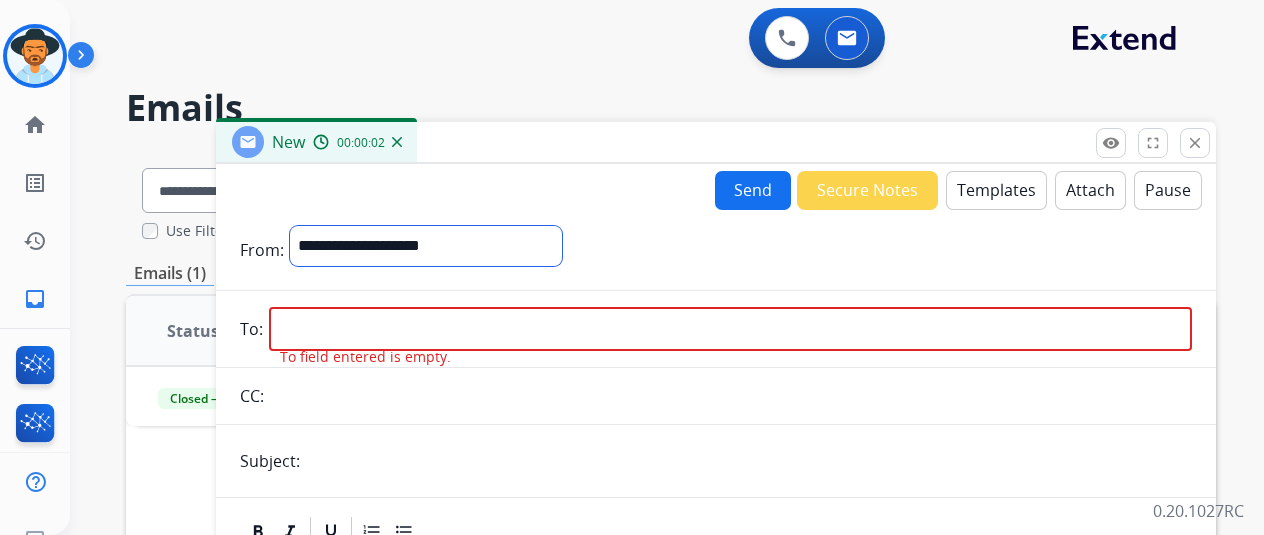 click on "**********" at bounding box center (426, 250) 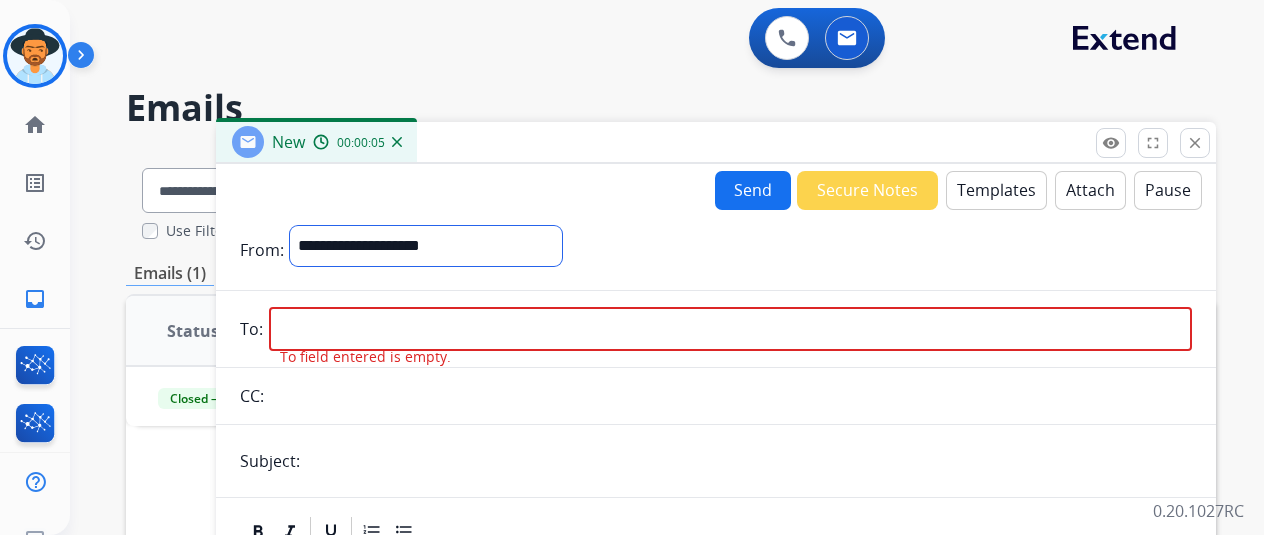 select on "**********" 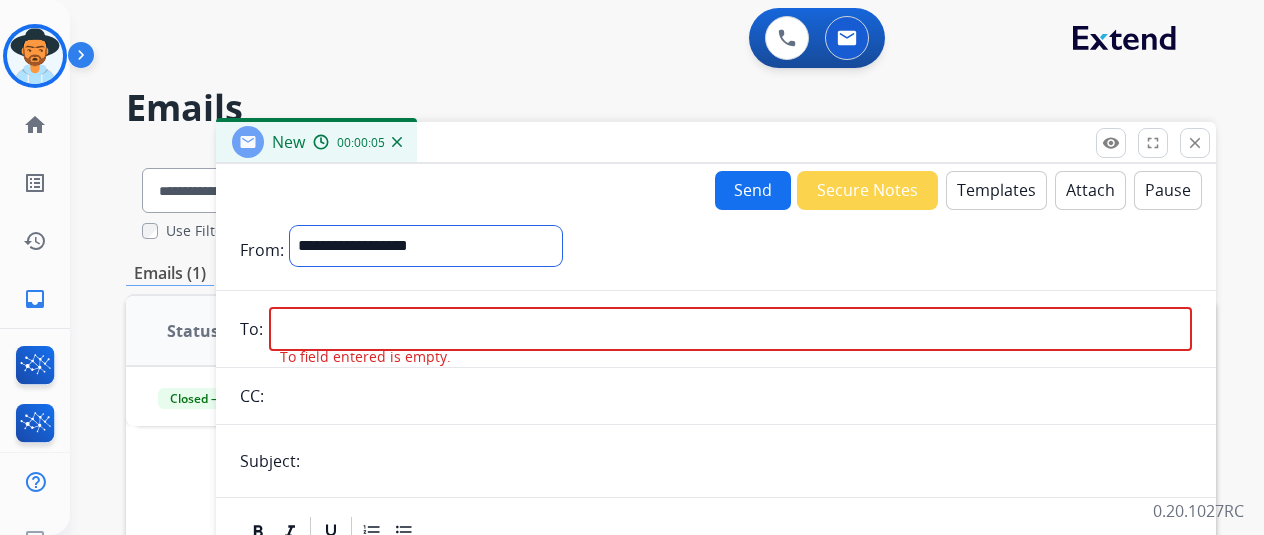 click on "**********" at bounding box center (426, 246) 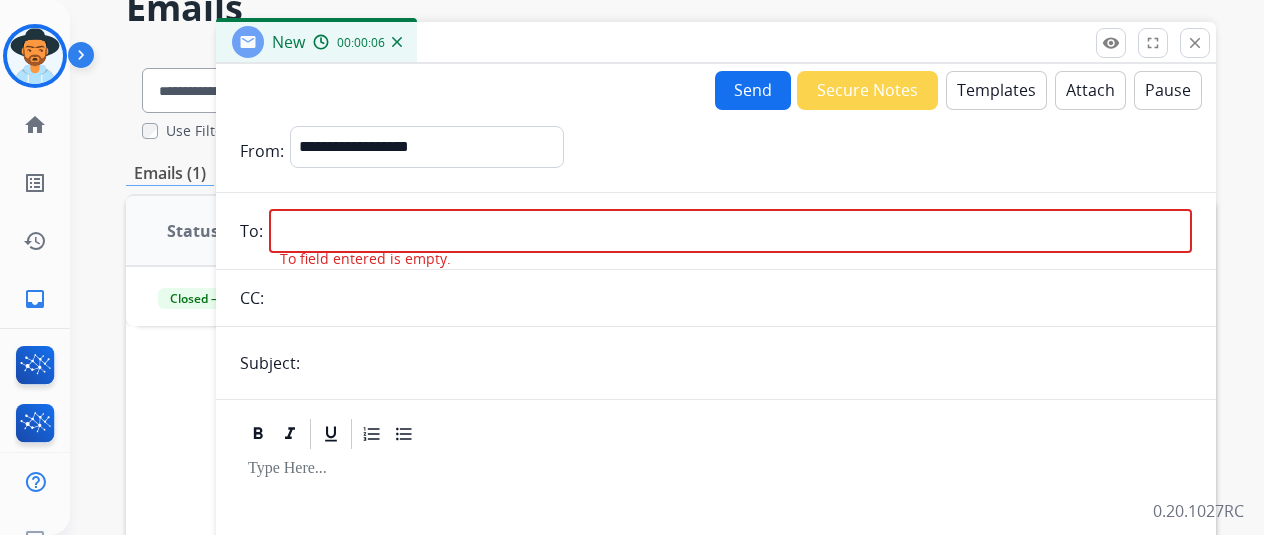 click at bounding box center (730, 231) 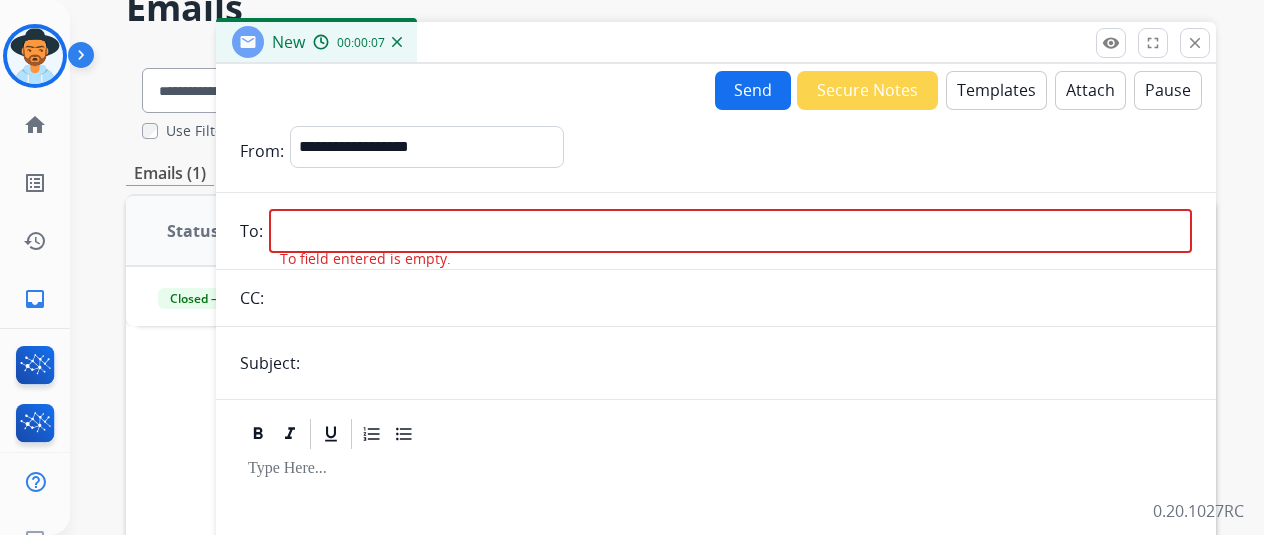 paste on "**********" 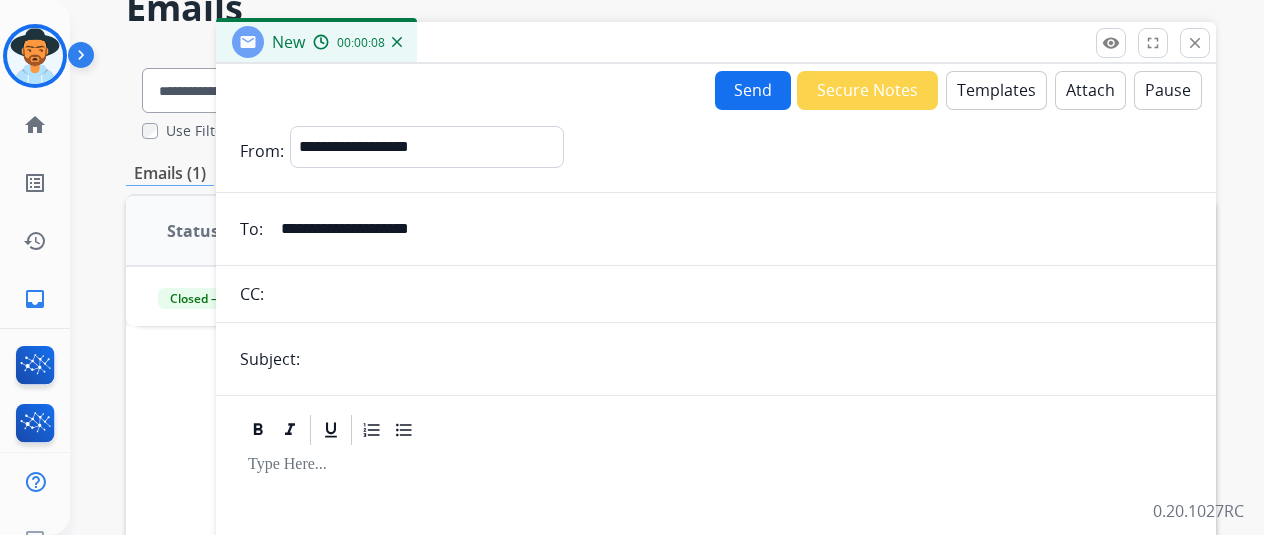 type on "**********" 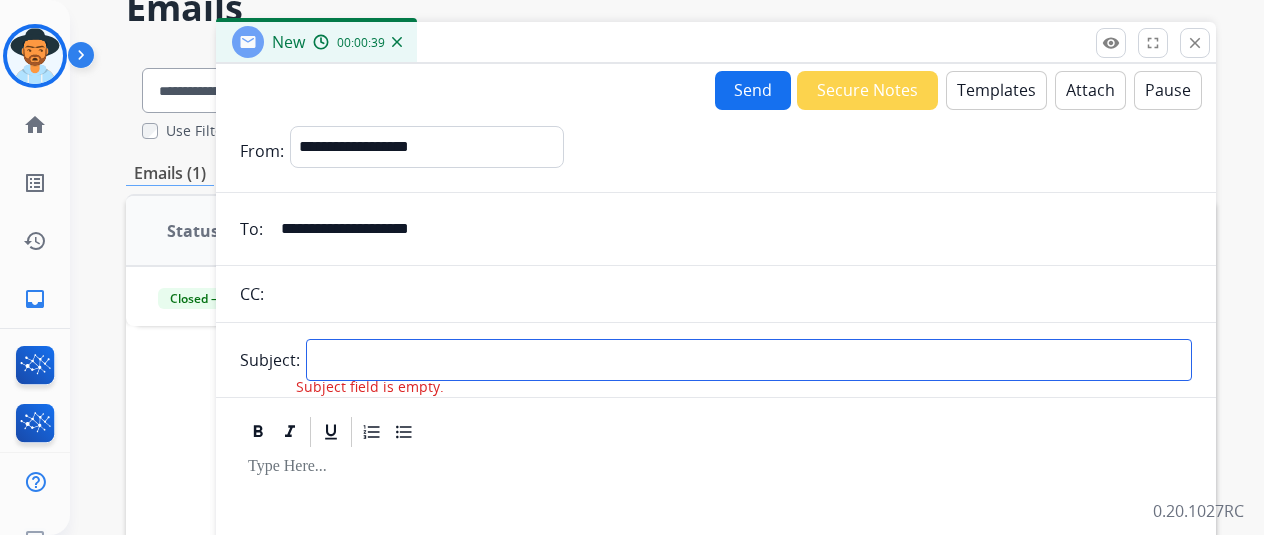click at bounding box center [749, 360] 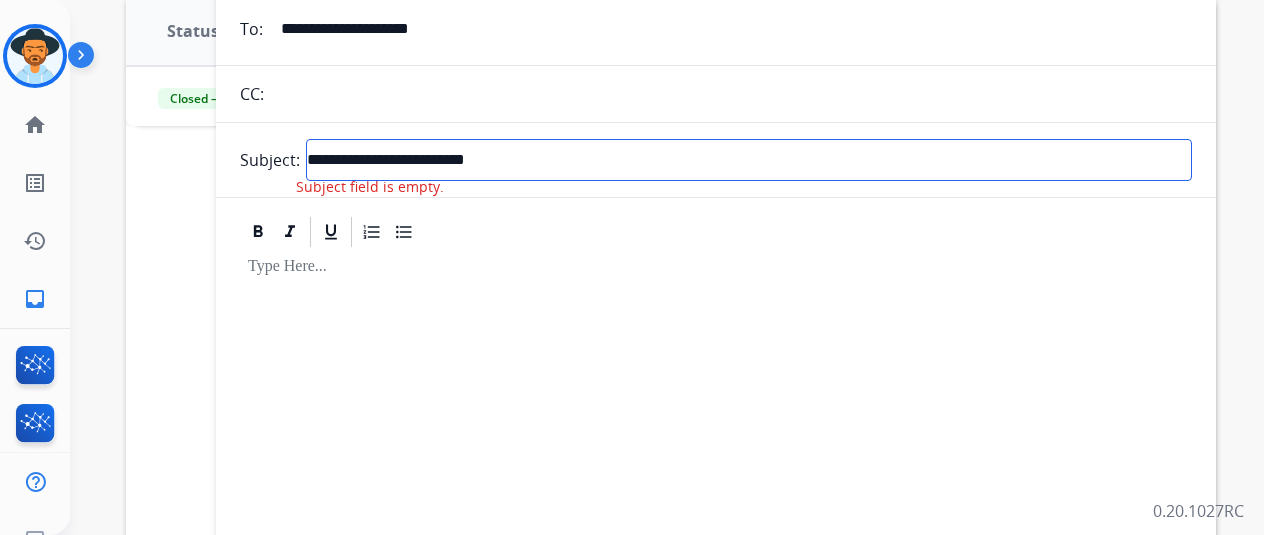 type on "**********" 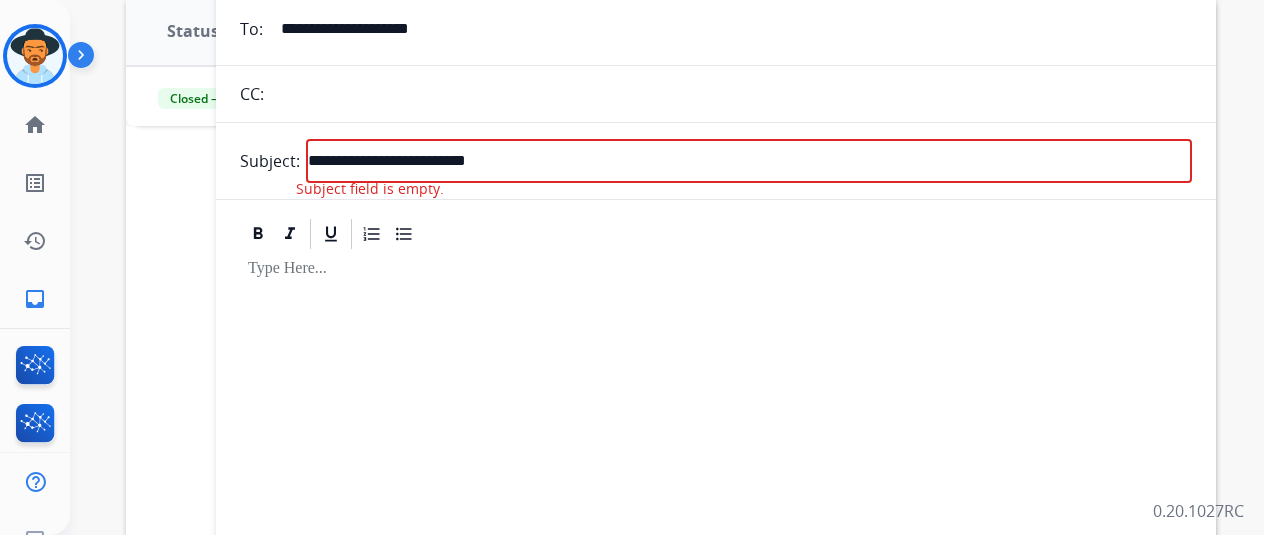 click at bounding box center [716, 393] 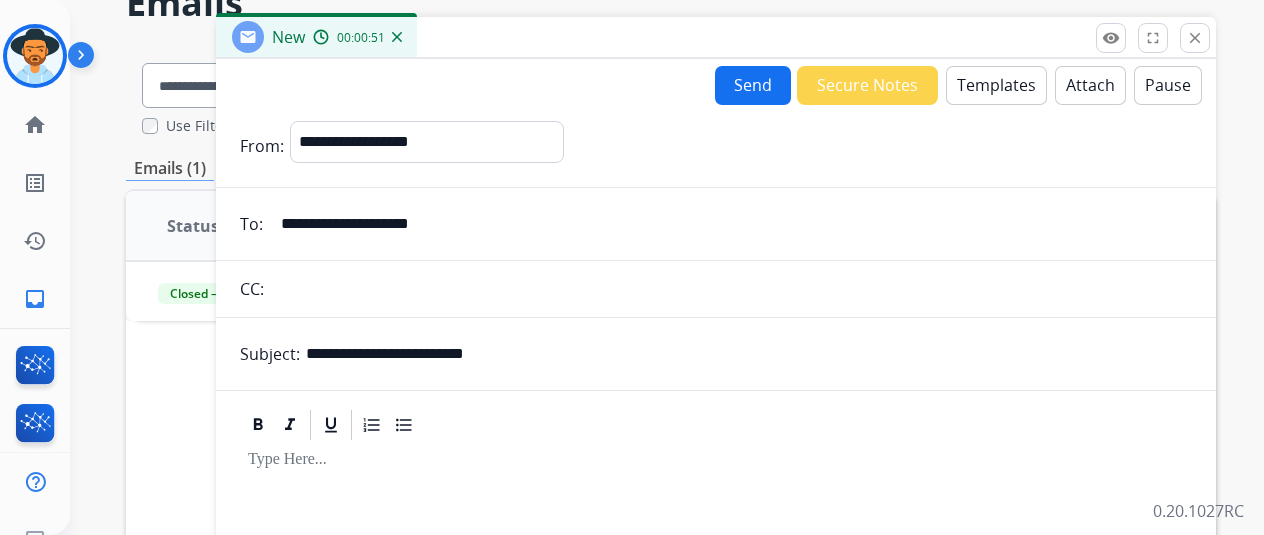 scroll, scrollTop: 100, scrollLeft: 0, axis: vertical 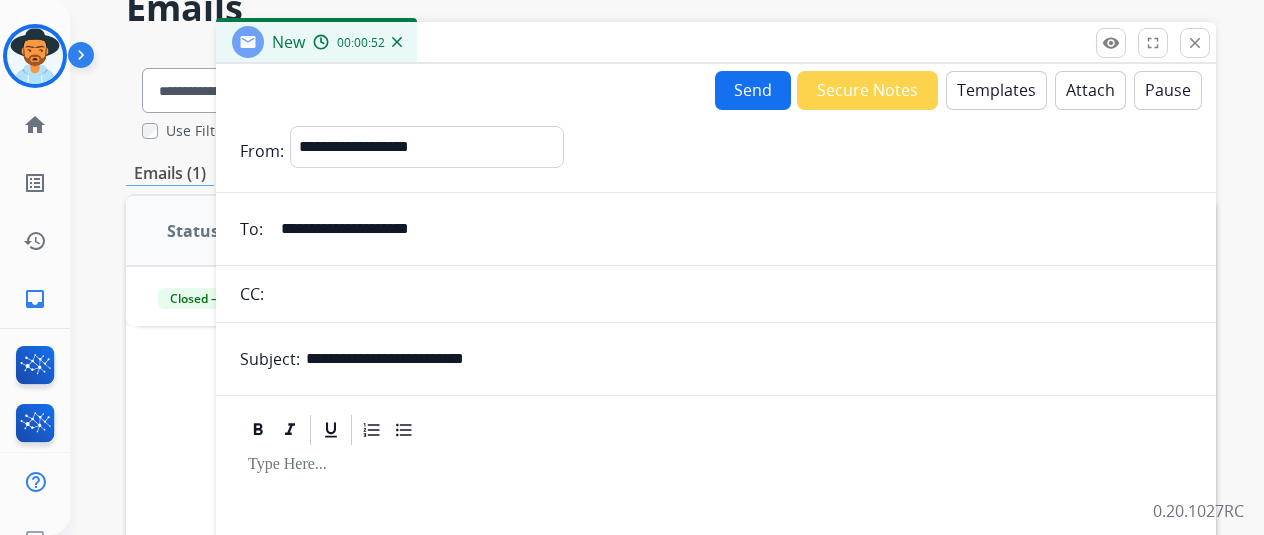 click on "Templates" at bounding box center [996, 90] 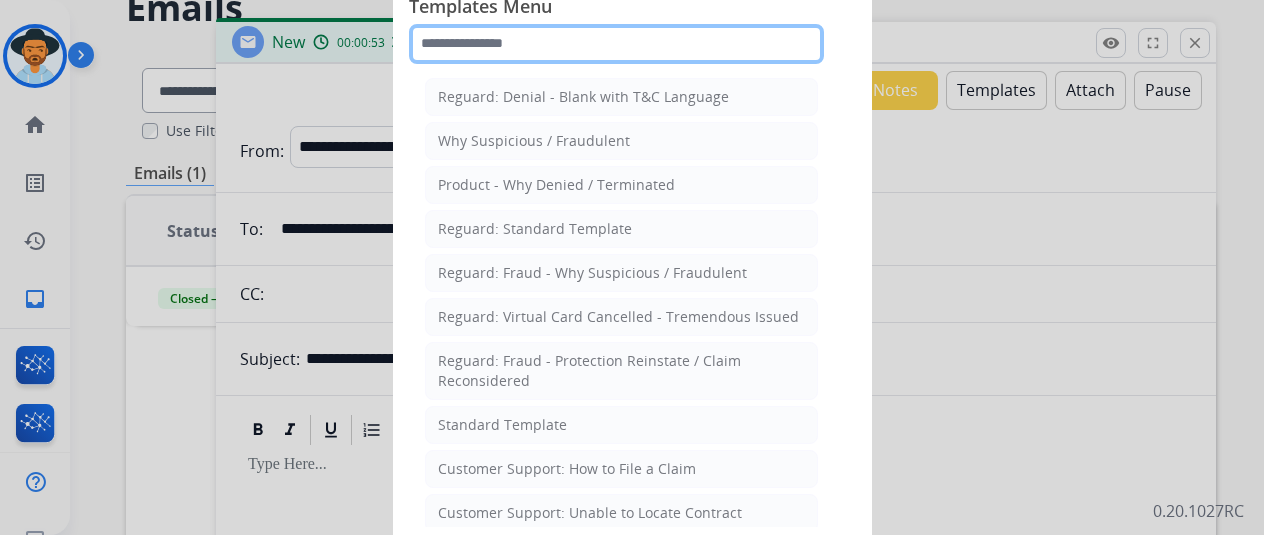 click 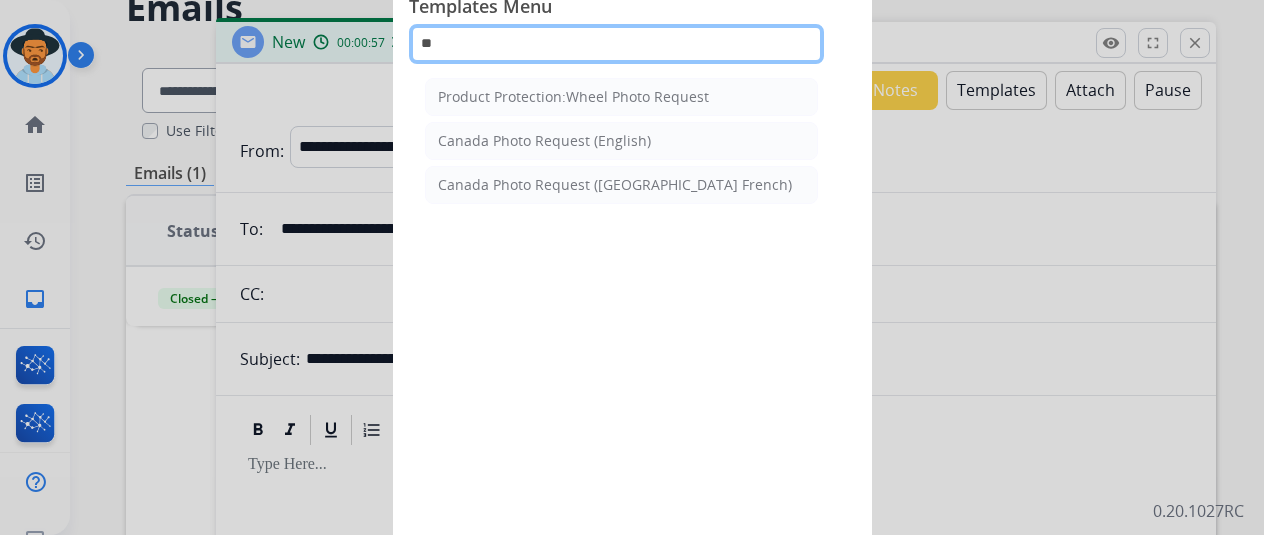 type on "*" 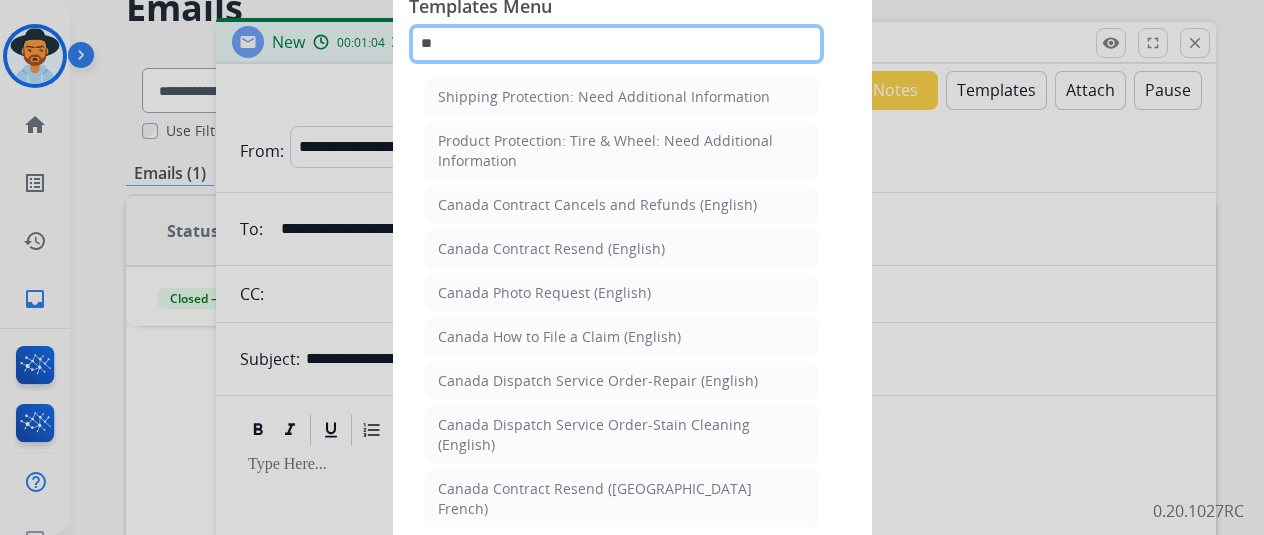 type on "*" 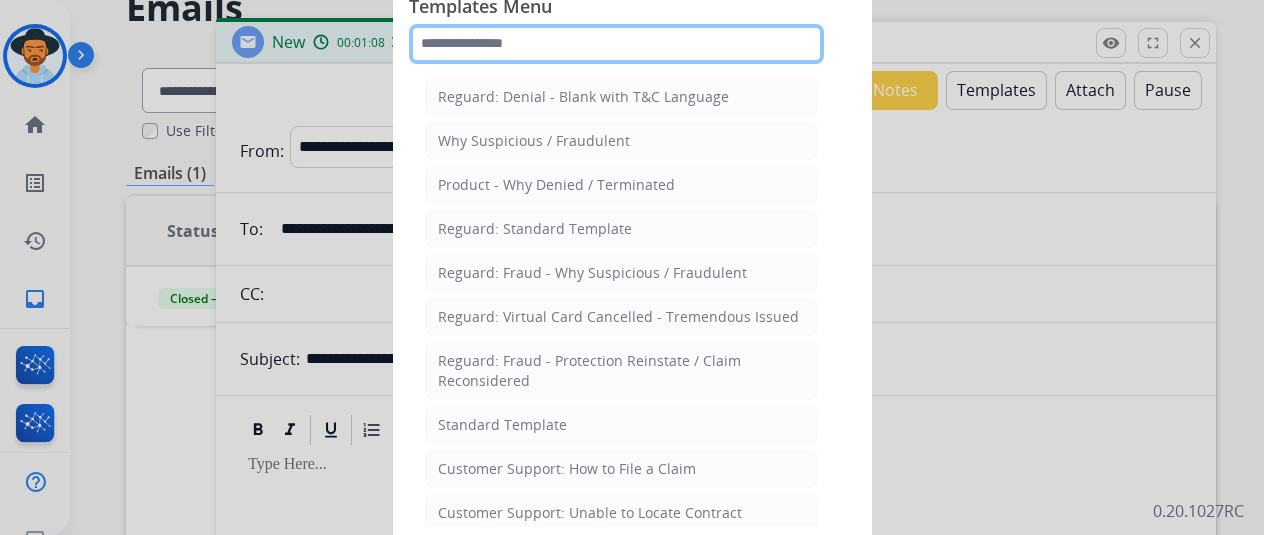 type 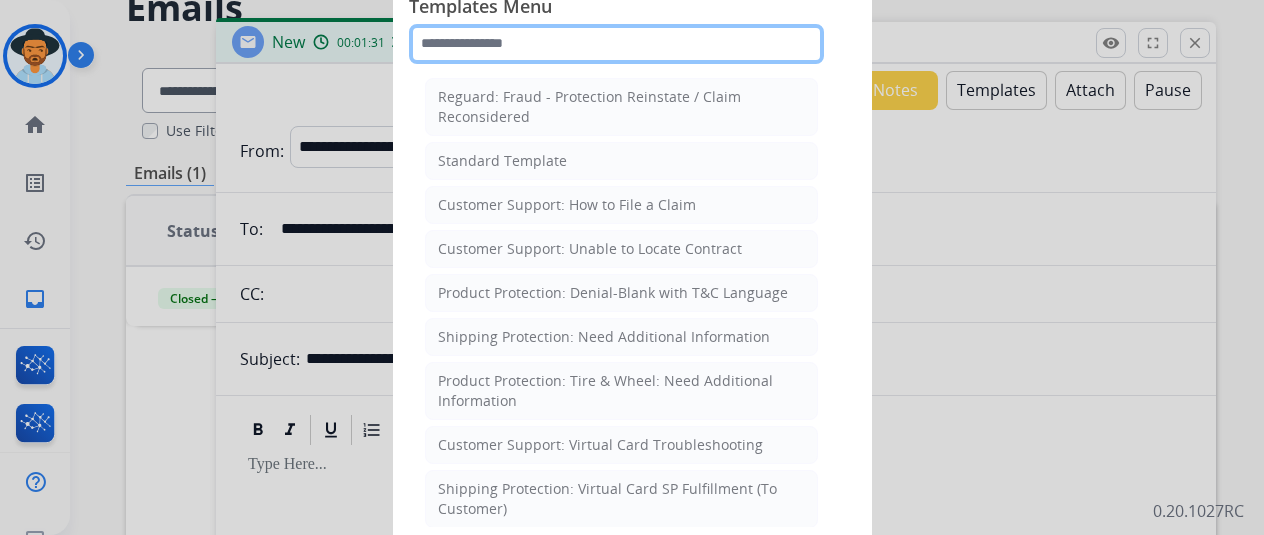 scroll, scrollTop: 265, scrollLeft: 0, axis: vertical 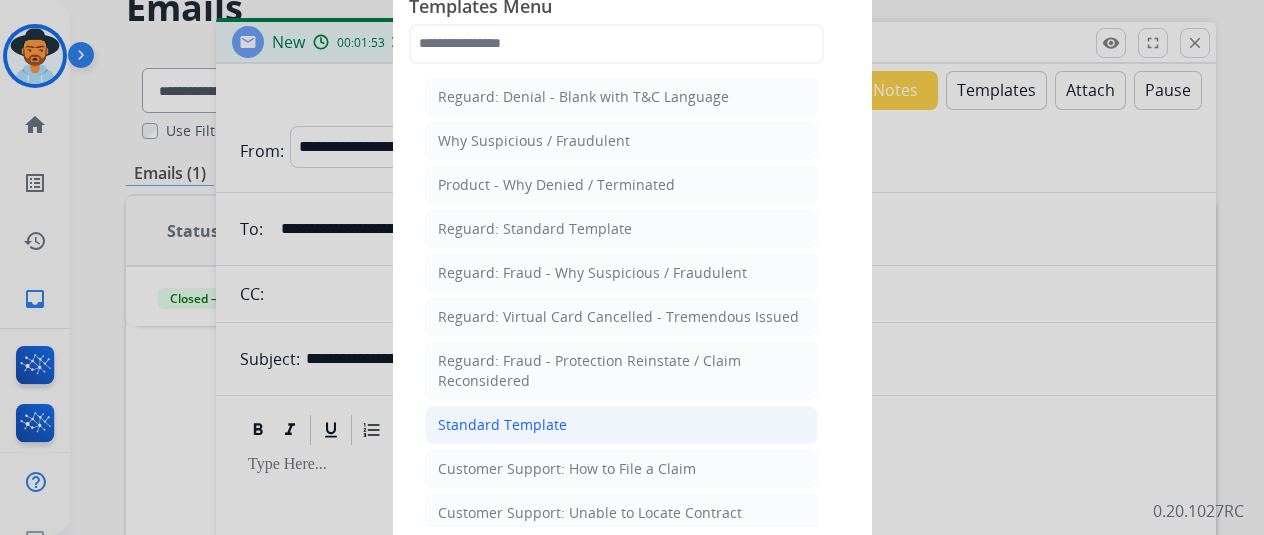 click on "Standard Template" 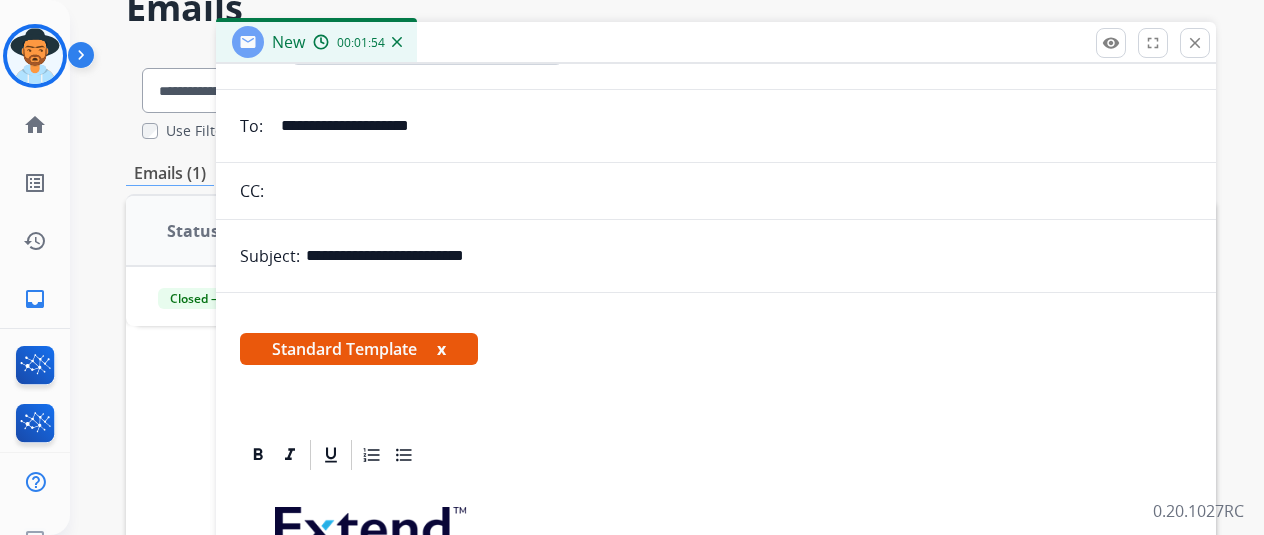scroll, scrollTop: 500, scrollLeft: 0, axis: vertical 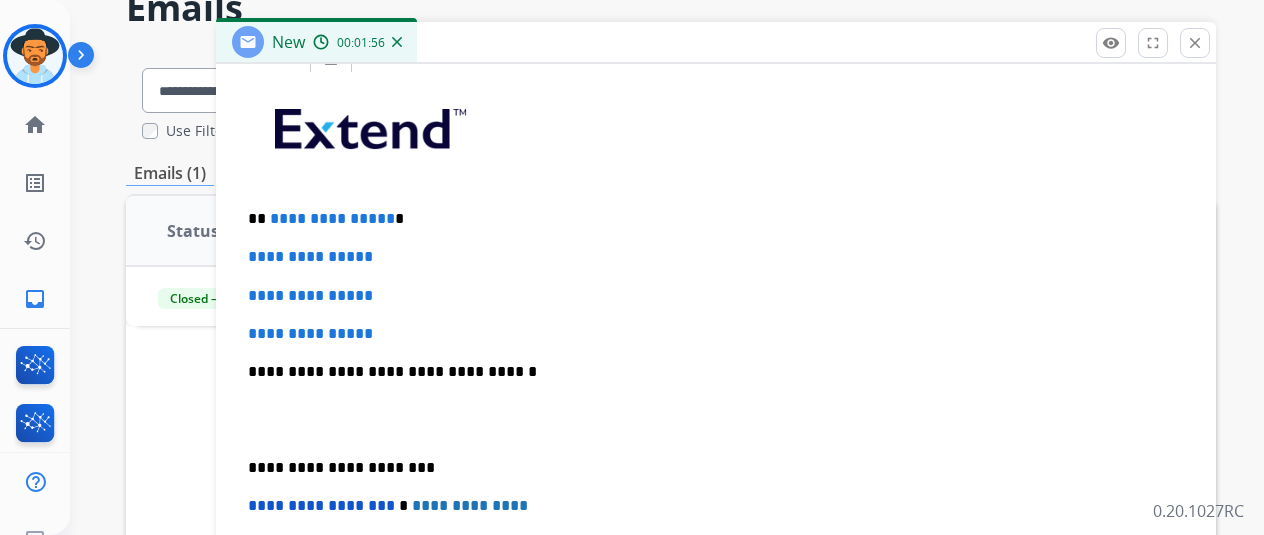 click on "**********" at bounding box center (332, 218) 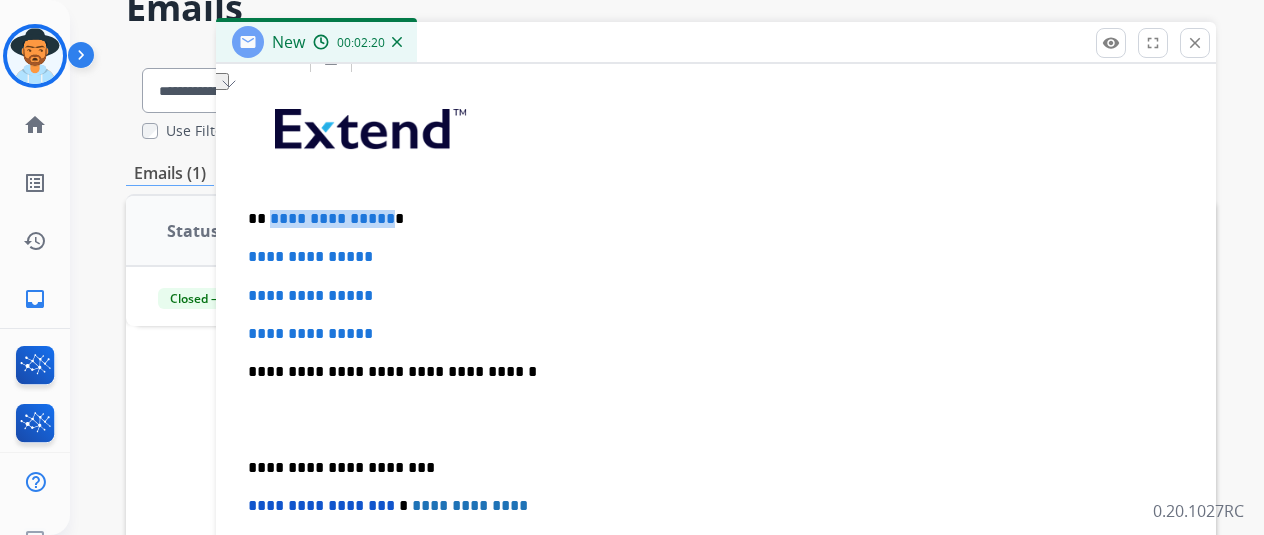 drag, startPoint x: 400, startPoint y: 215, endPoint x: 284, endPoint y: 211, distance: 116.06895 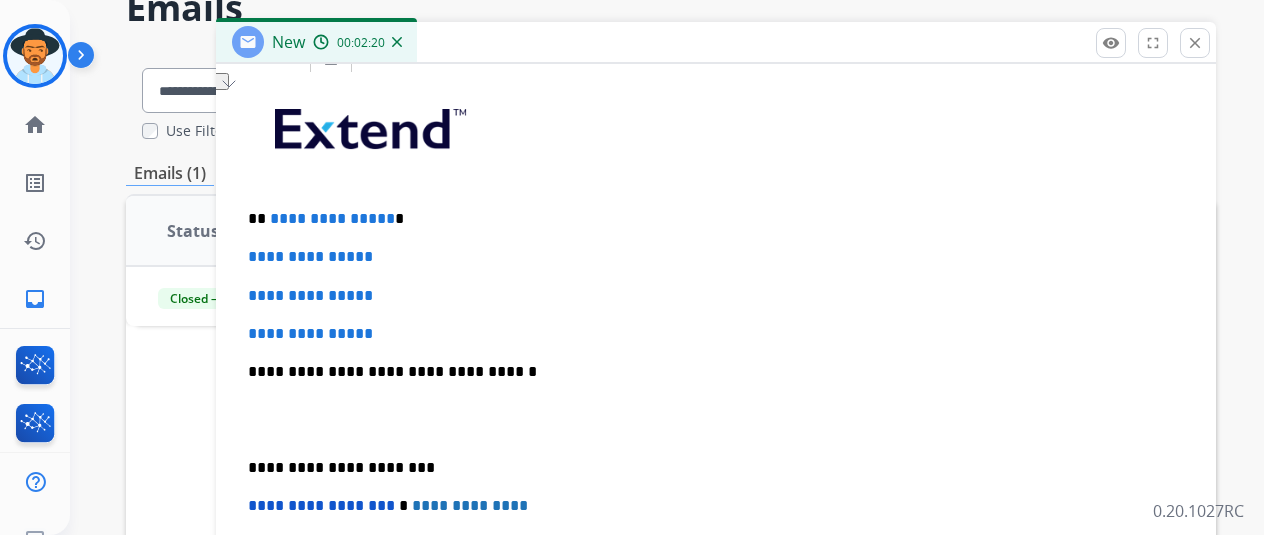 type 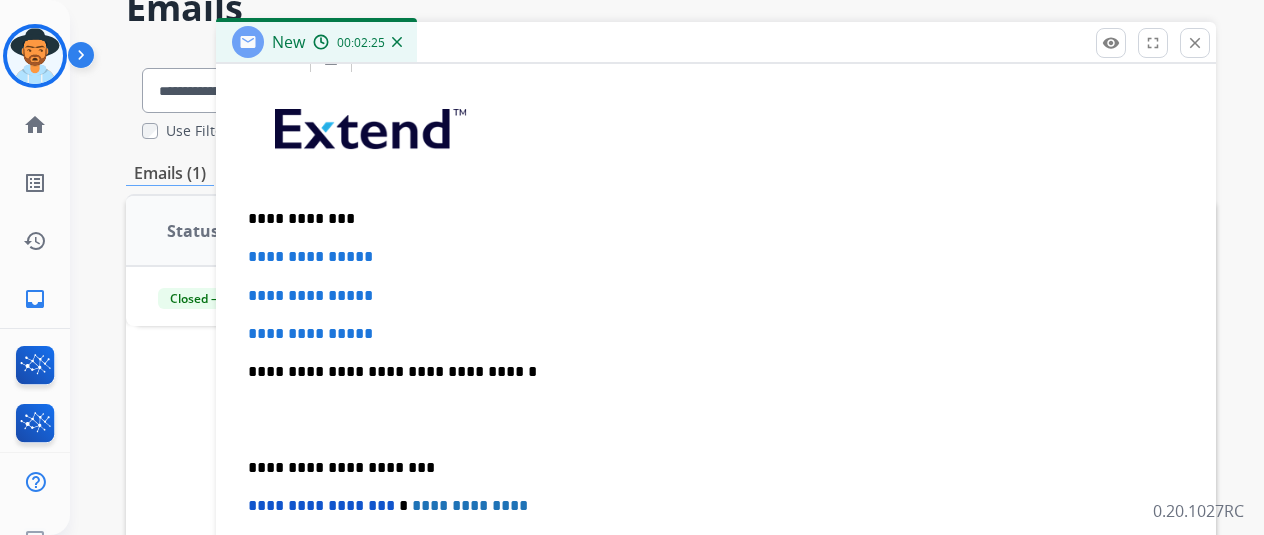 click on "**********" at bounding box center [716, 419] 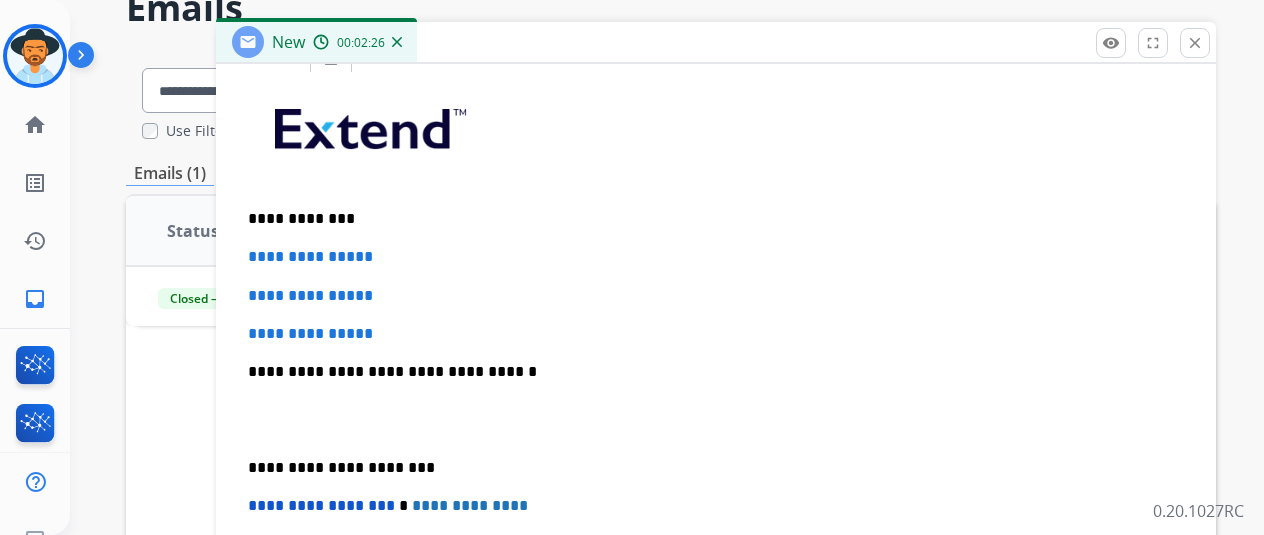 click on "**********" at bounding box center (716, 334) 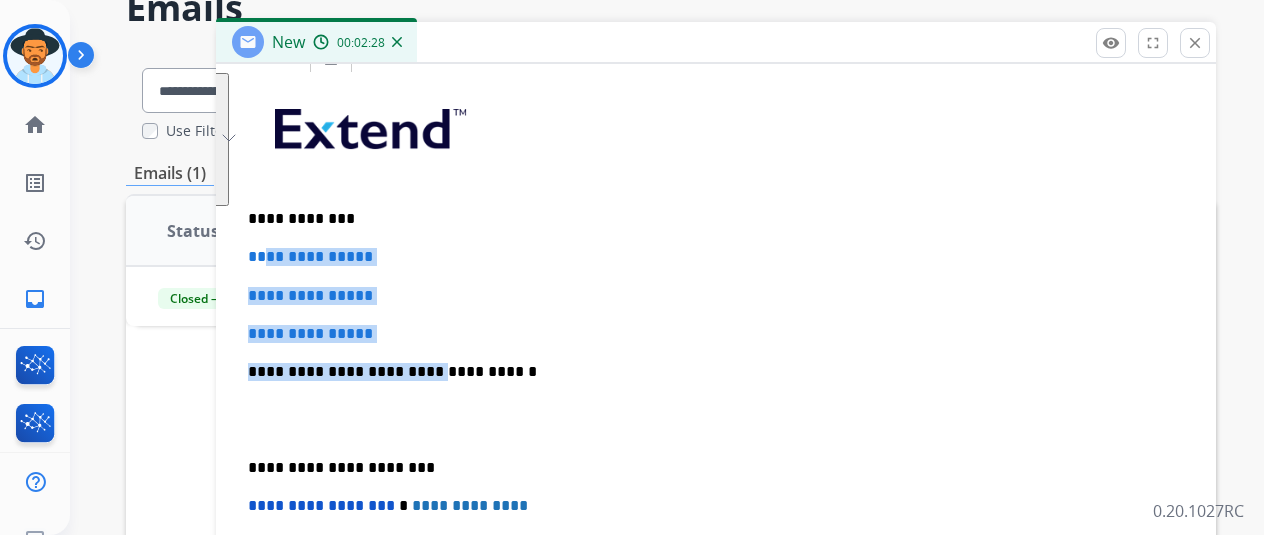 drag, startPoint x: 434, startPoint y: 341, endPoint x: 278, endPoint y: 245, distance: 183.17204 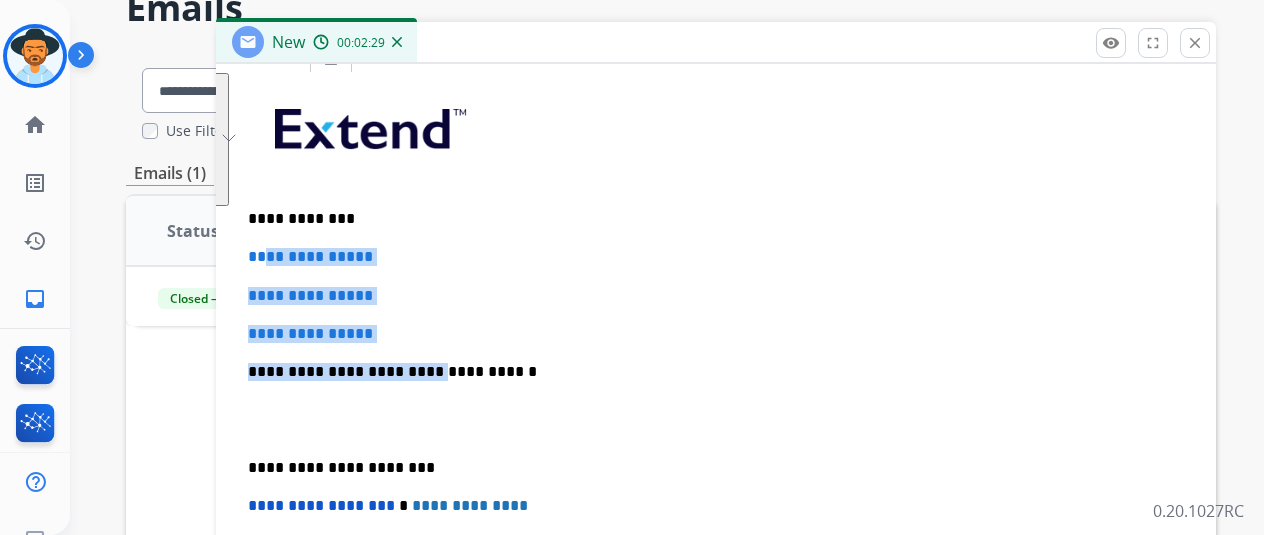 click on "**********" at bounding box center [716, 419] 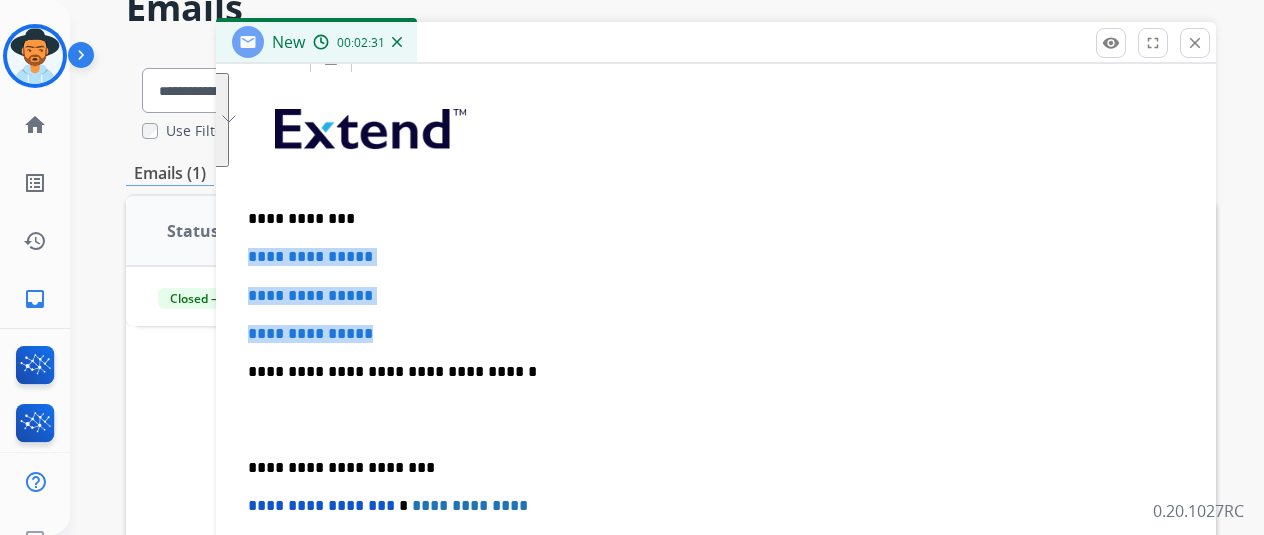 drag, startPoint x: 414, startPoint y: 327, endPoint x: 262, endPoint y: 250, distance: 170.39073 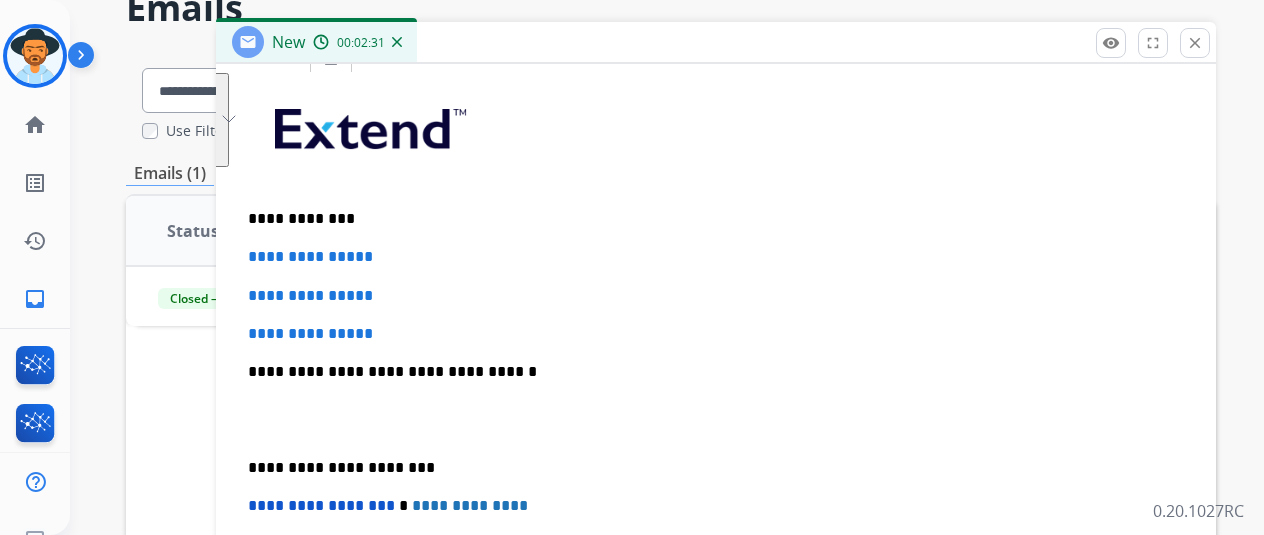 scroll, scrollTop: 439, scrollLeft: 0, axis: vertical 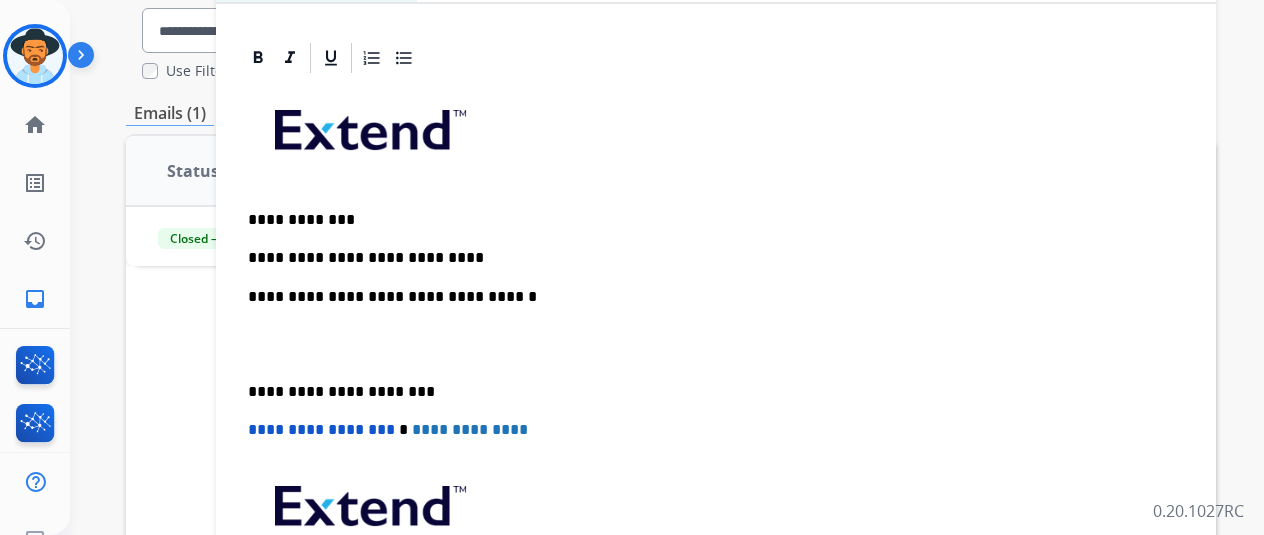 click on "**********" at bounding box center [716, 381] 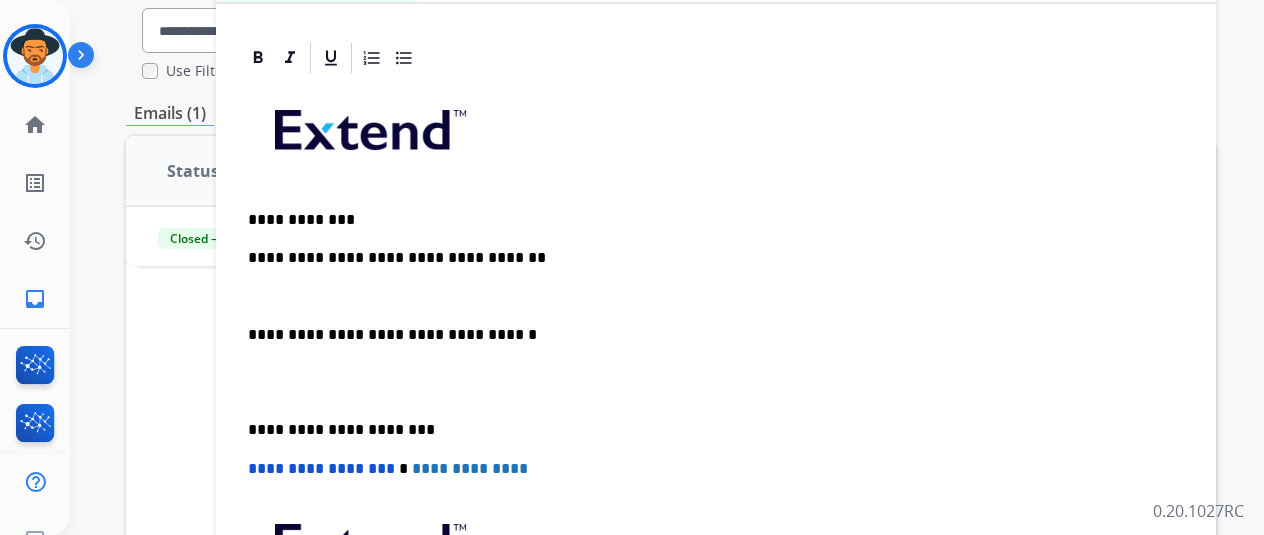 scroll, scrollTop: 478, scrollLeft: 0, axis: vertical 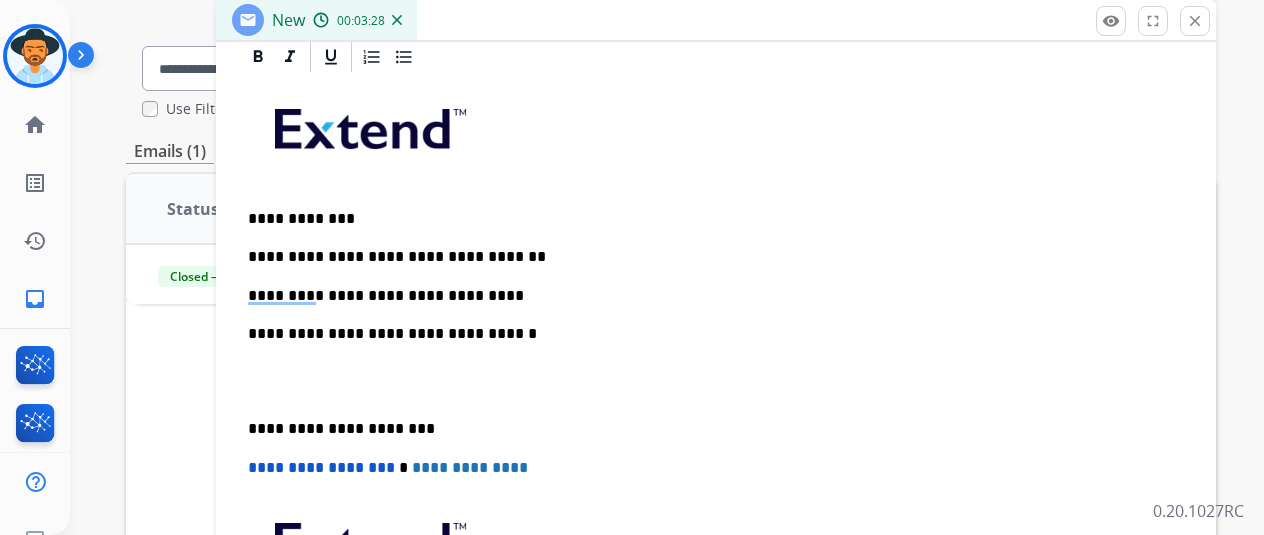 click on "**********" at bounding box center [708, 296] 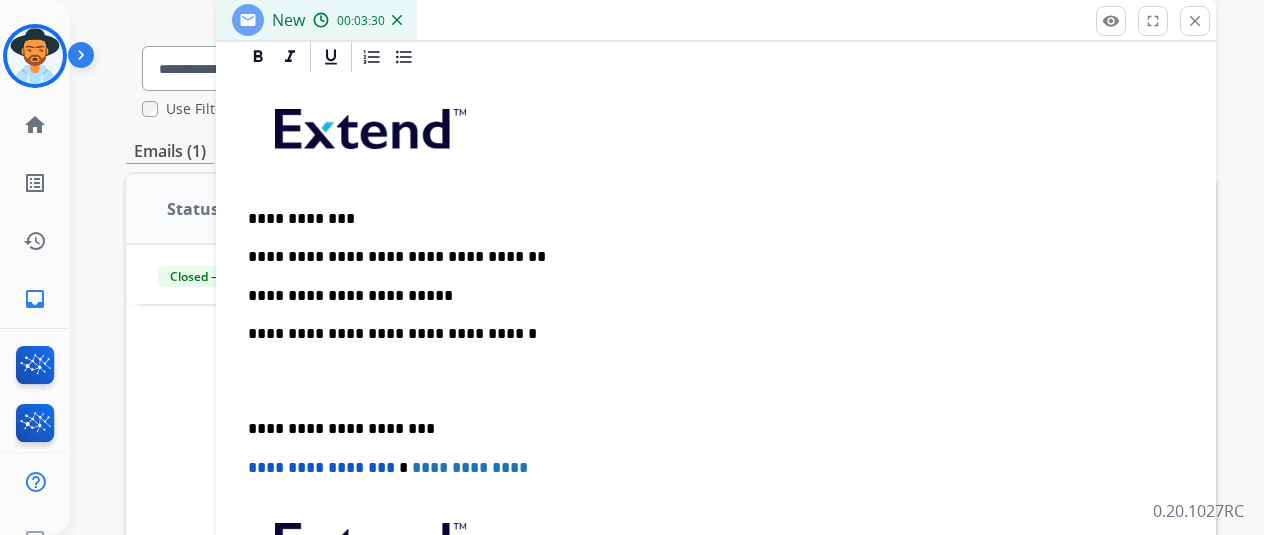 click on "**********" at bounding box center (708, 296) 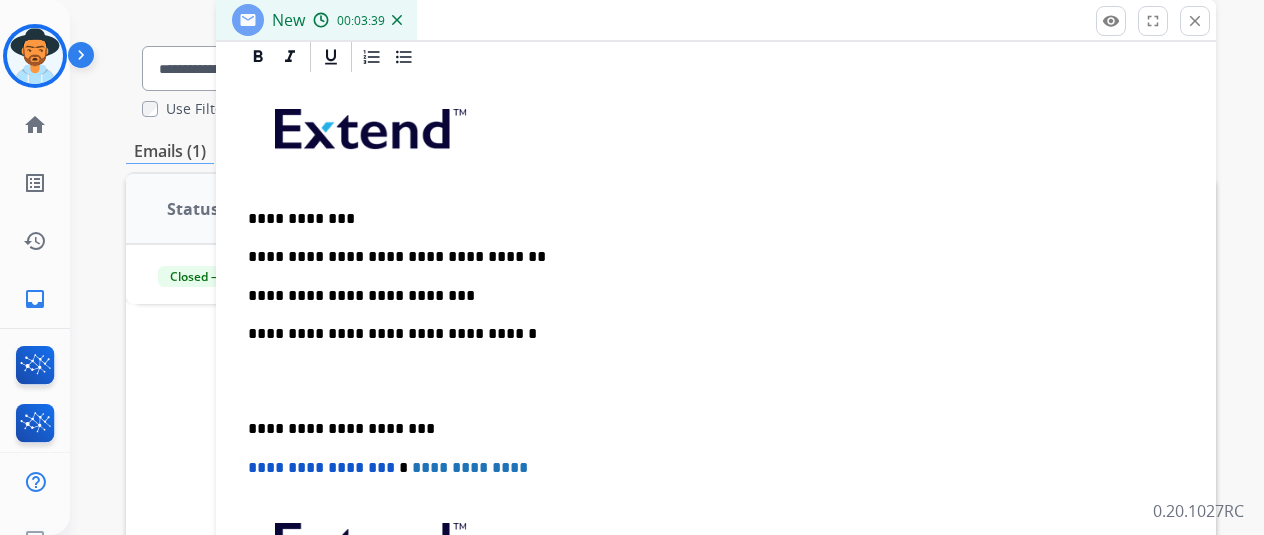 click on "**********" at bounding box center (708, 296) 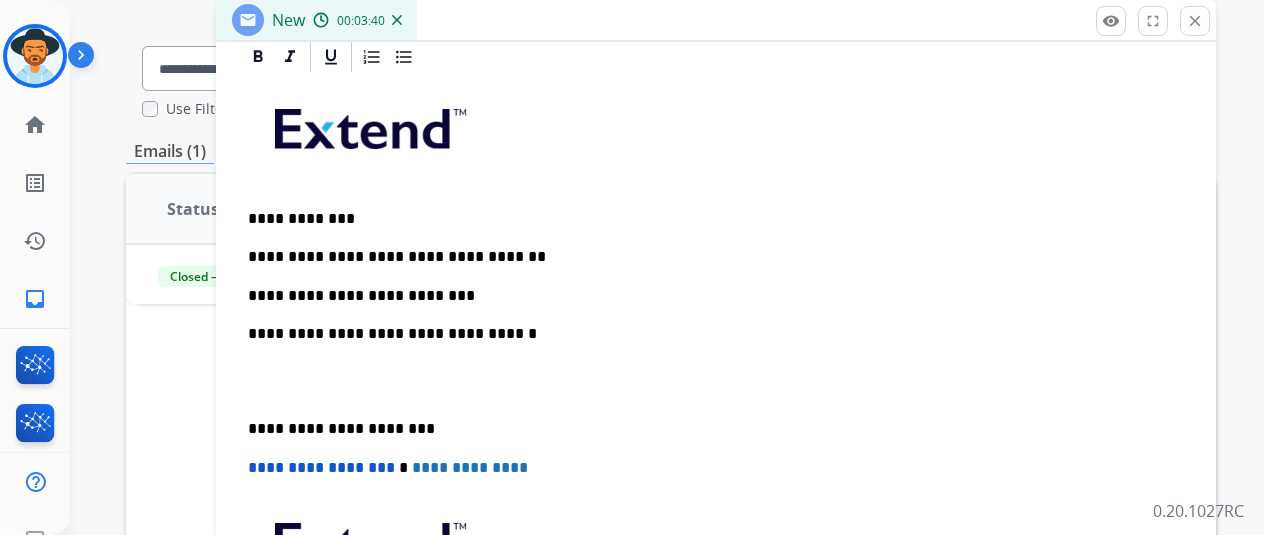 click on "**********" at bounding box center [708, 296] 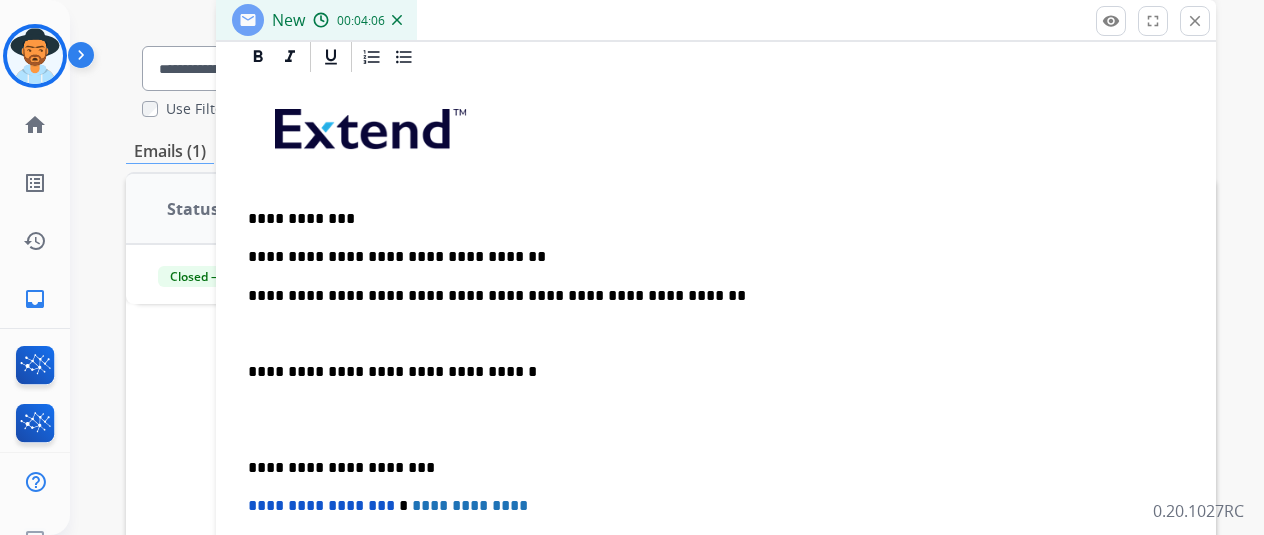 click at bounding box center (716, 334) 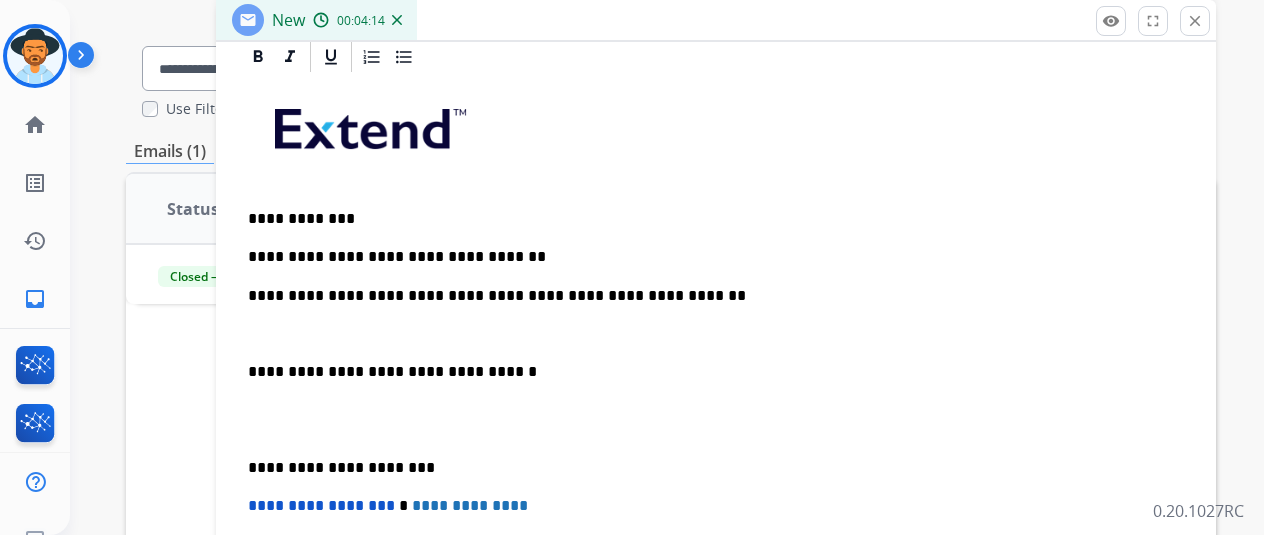 click on "**********" at bounding box center (708, 296) 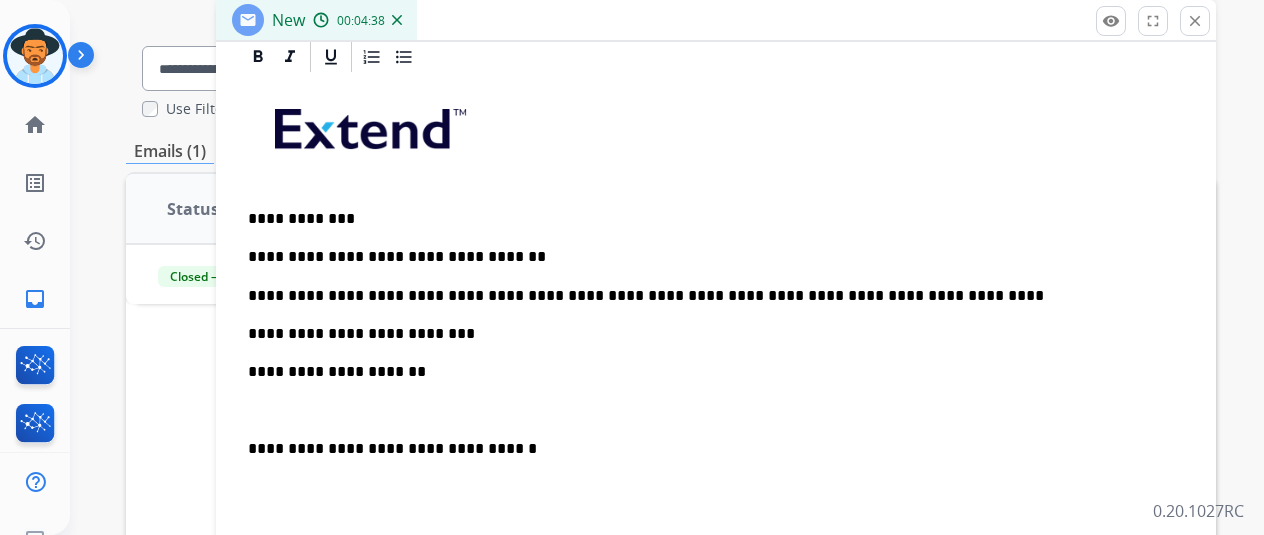 click on "**********" at bounding box center [708, 372] 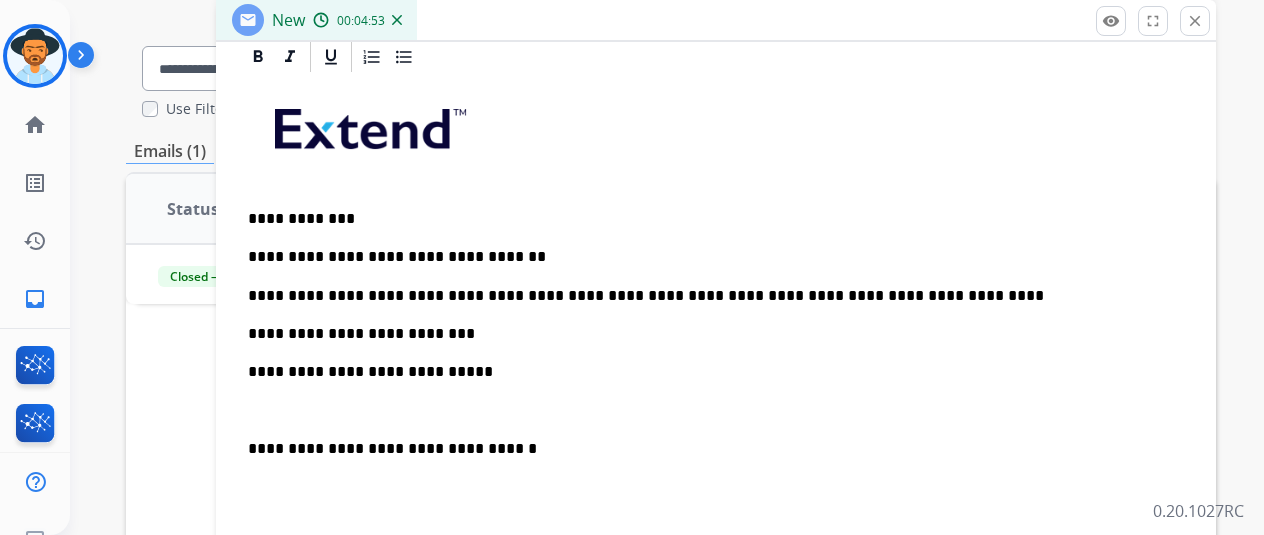 click at bounding box center [716, 411] 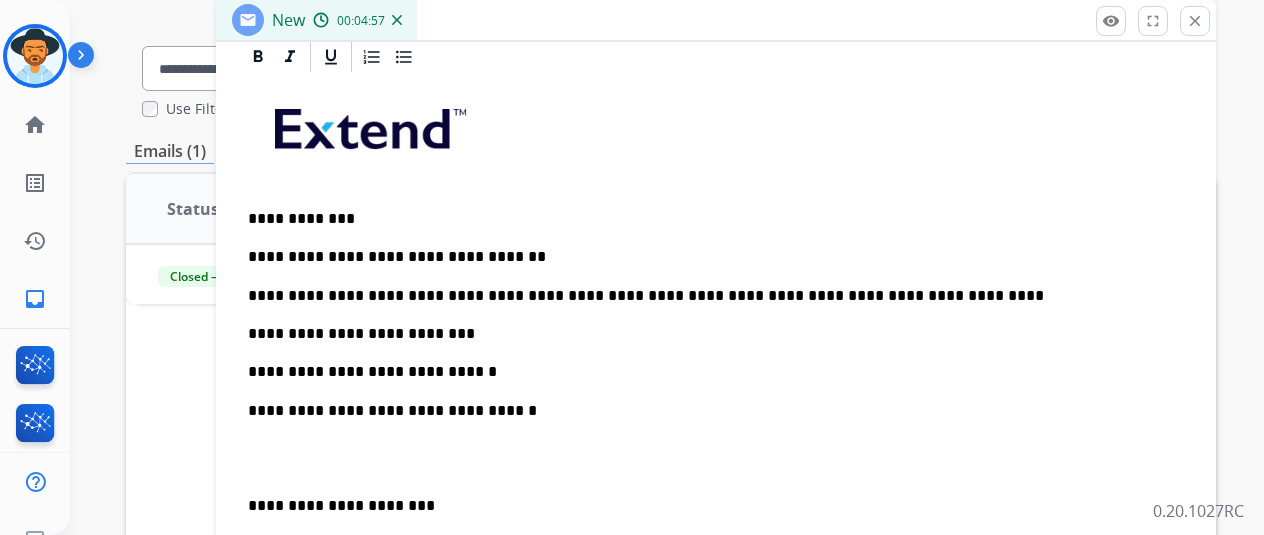 click on "**********" at bounding box center (708, 411) 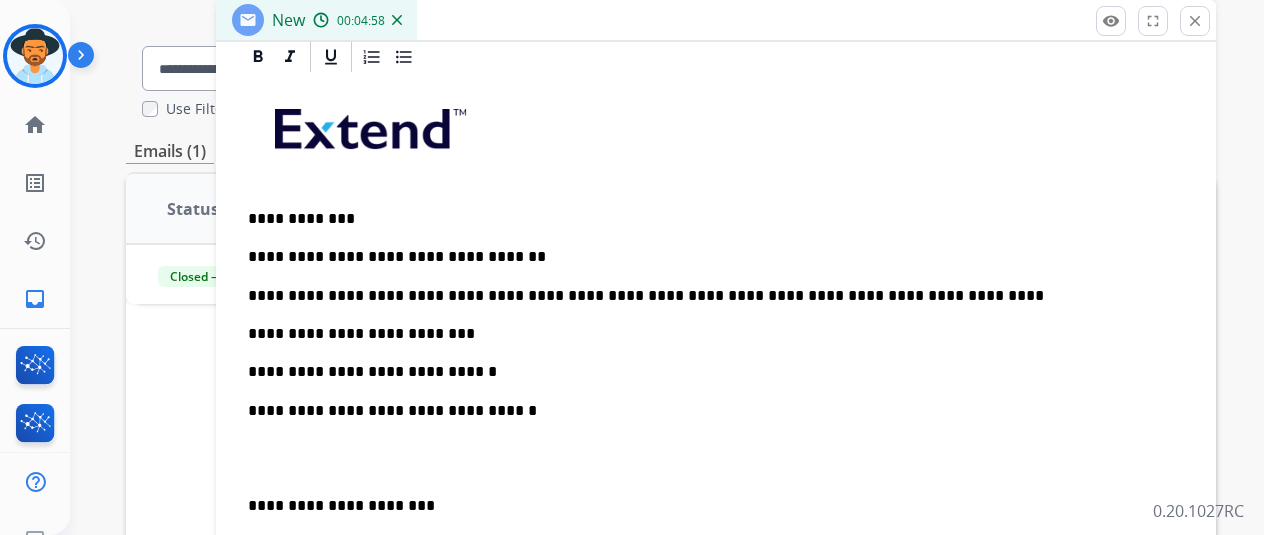 click on "**********" at bounding box center (708, 411) 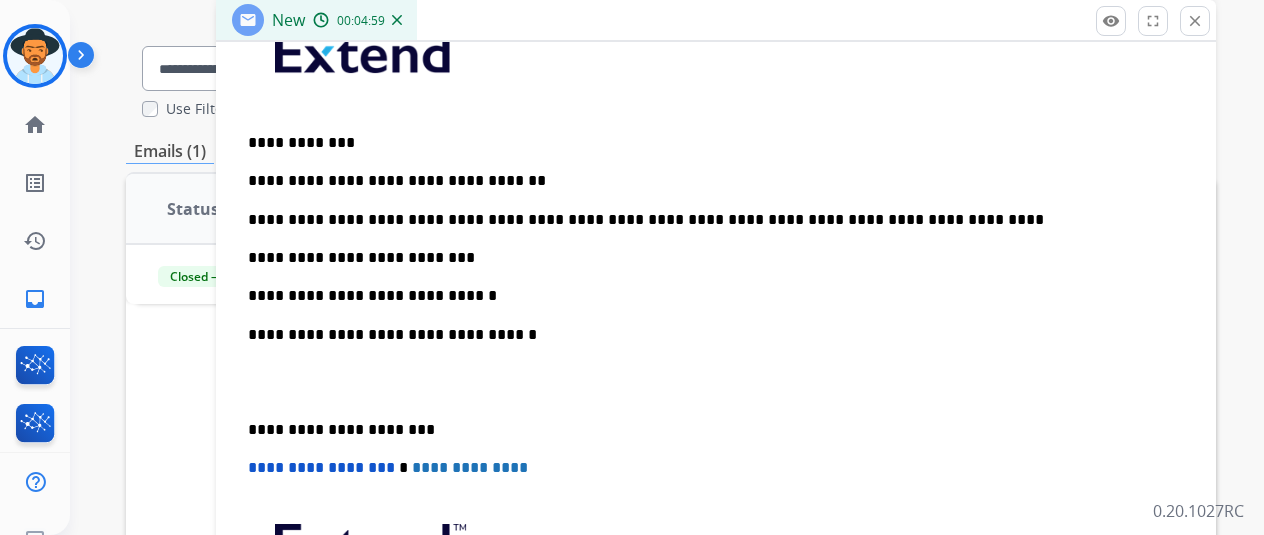 click on "**********" at bounding box center (716, 362) 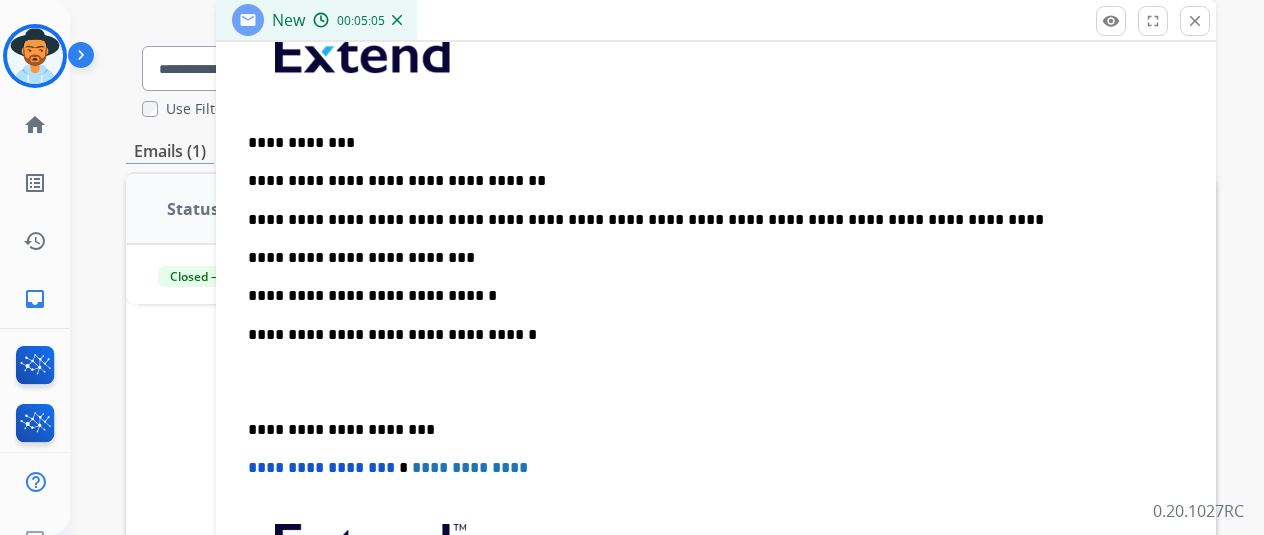 click at bounding box center [716, 382] 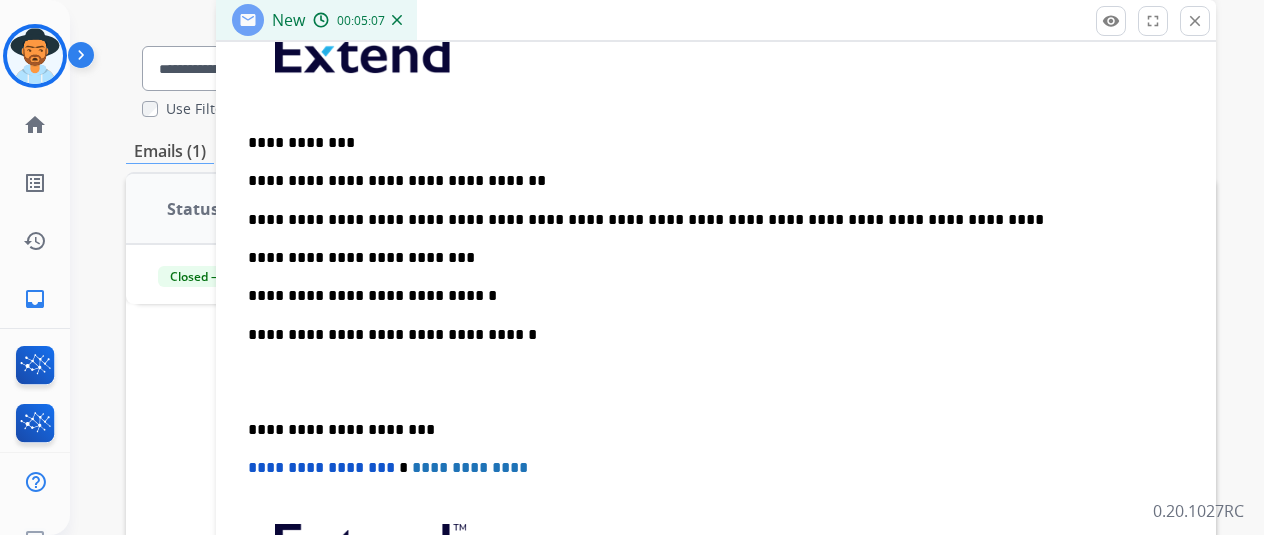 click on "**********" at bounding box center [716, 362] 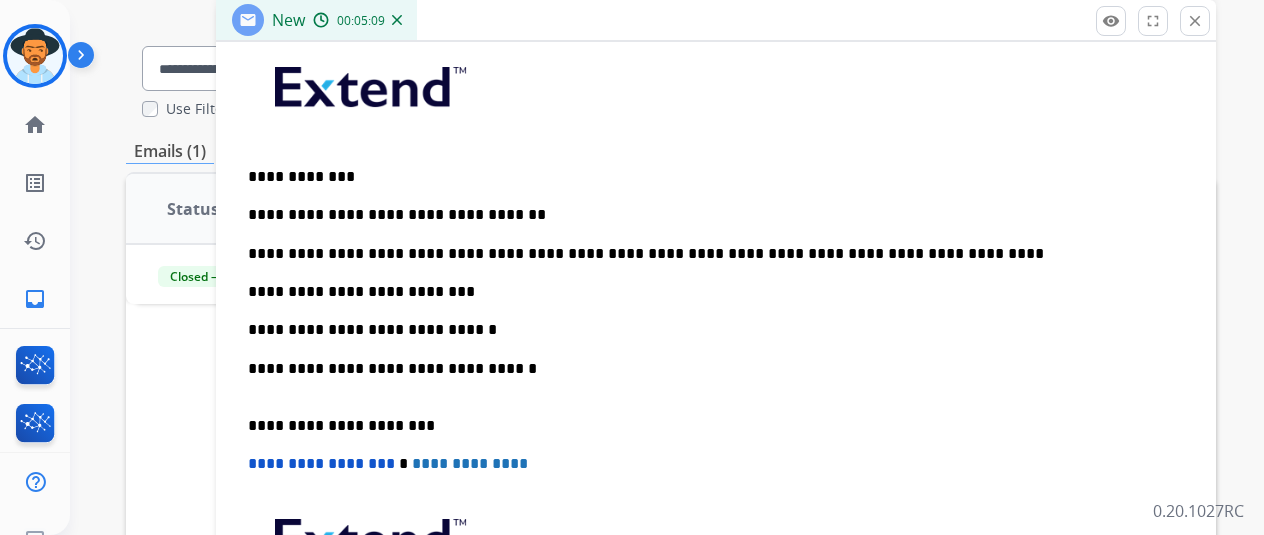 scroll, scrollTop: 516, scrollLeft: 0, axis: vertical 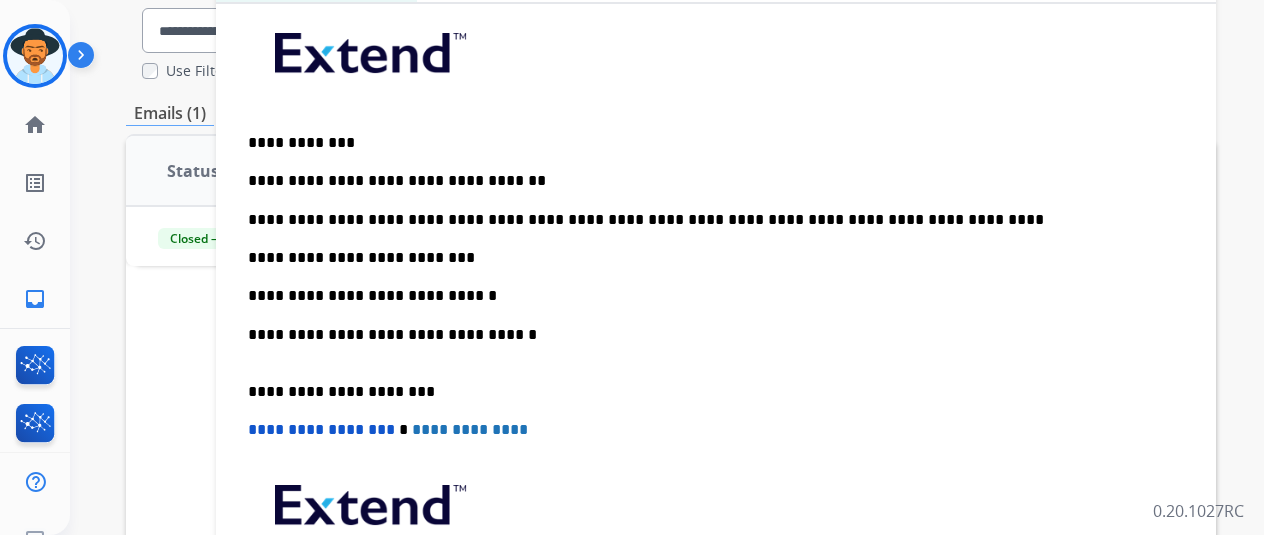 click on "**********" at bounding box center (708, 344) 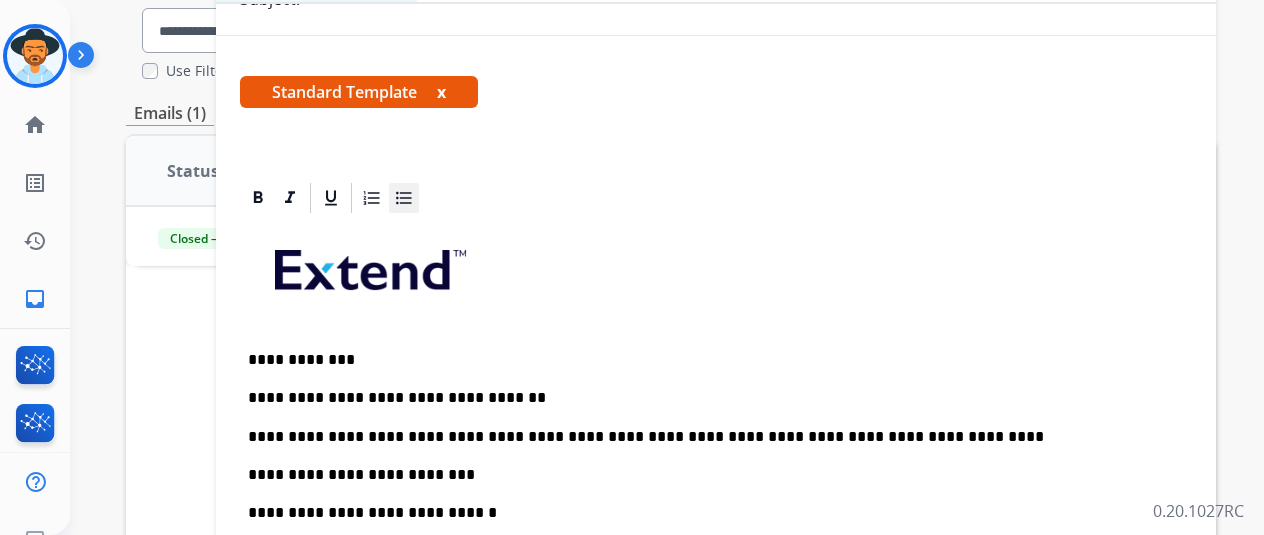 scroll, scrollTop: 416, scrollLeft: 0, axis: vertical 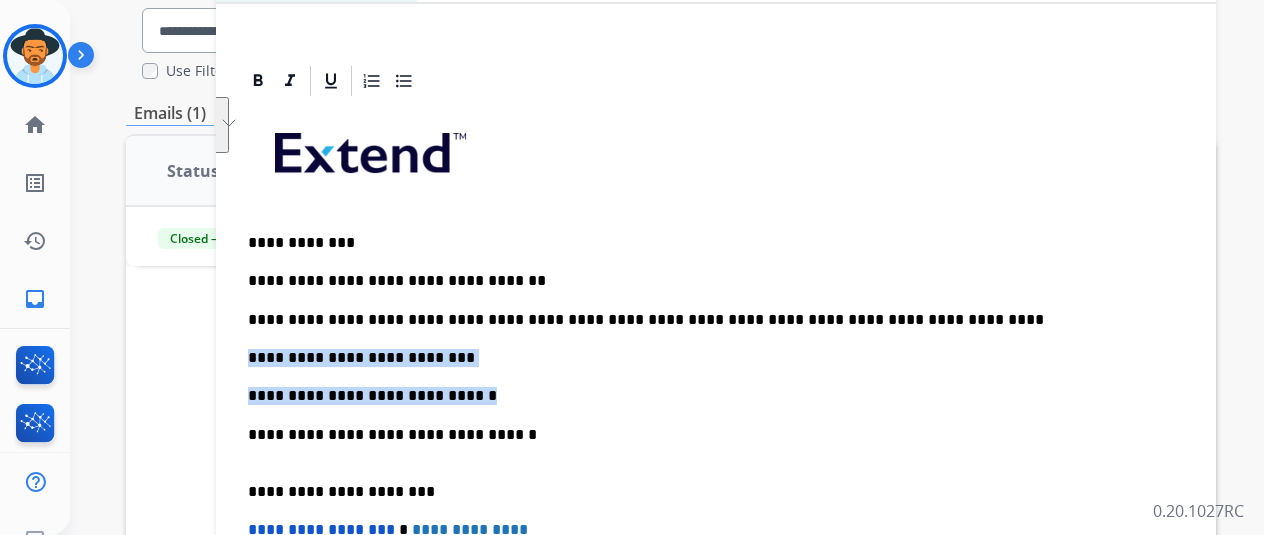 drag, startPoint x: 519, startPoint y: 399, endPoint x: 264, endPoint y: 363, distance: 257.52863 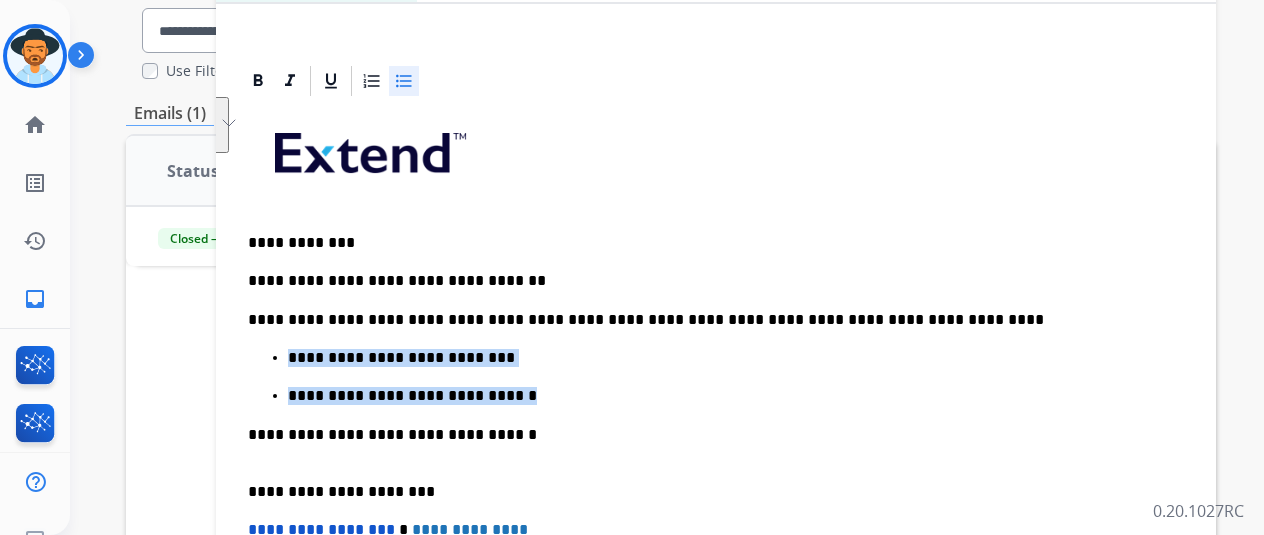 click 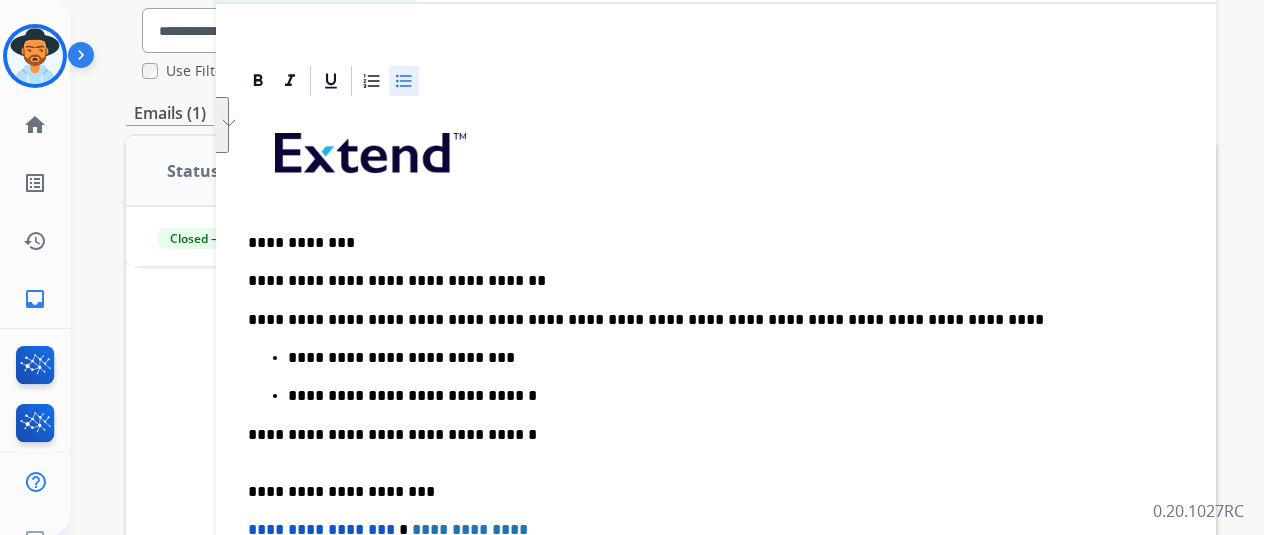 click on "**********" at bounding box center (716, 443) 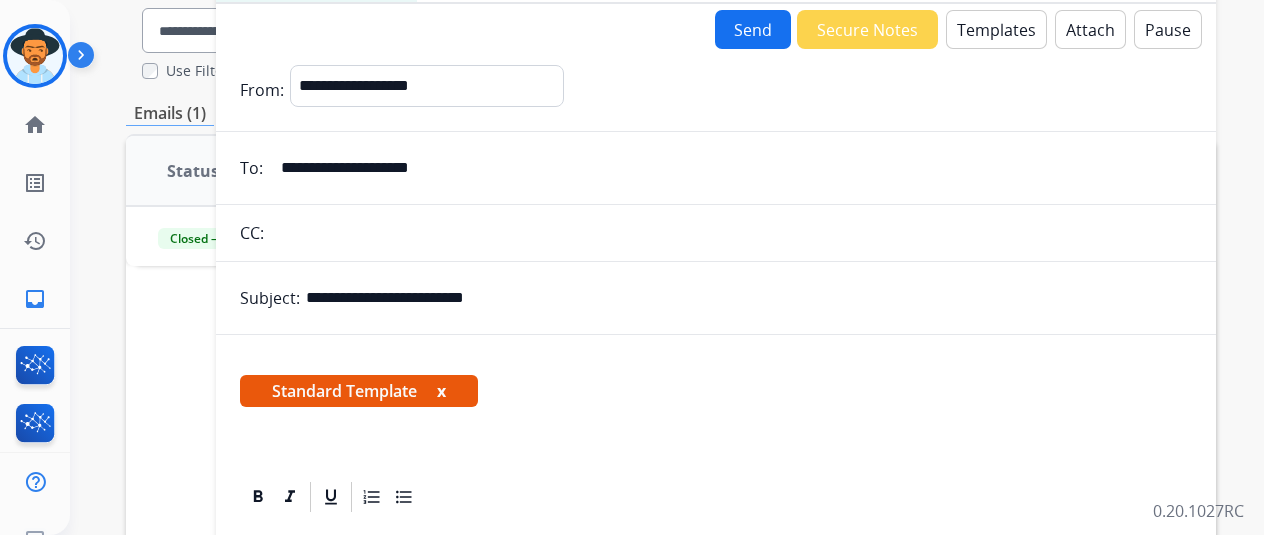 scroll, scrollTop: 516, scrollLeft: 0, axis: vertical 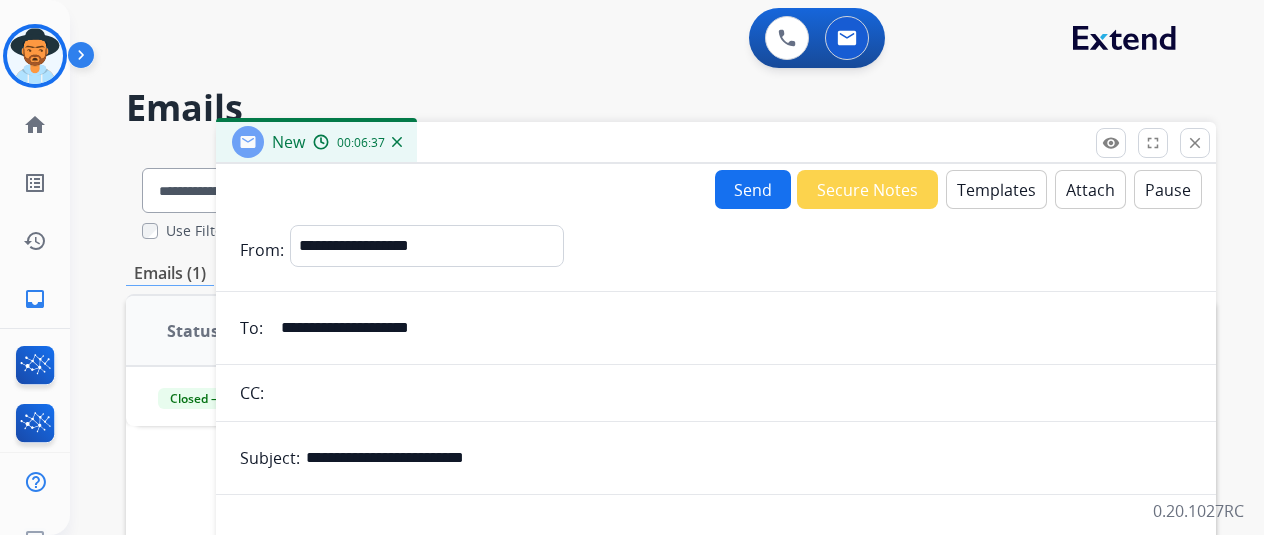 click on "Send" at bounding box center (753, 189) 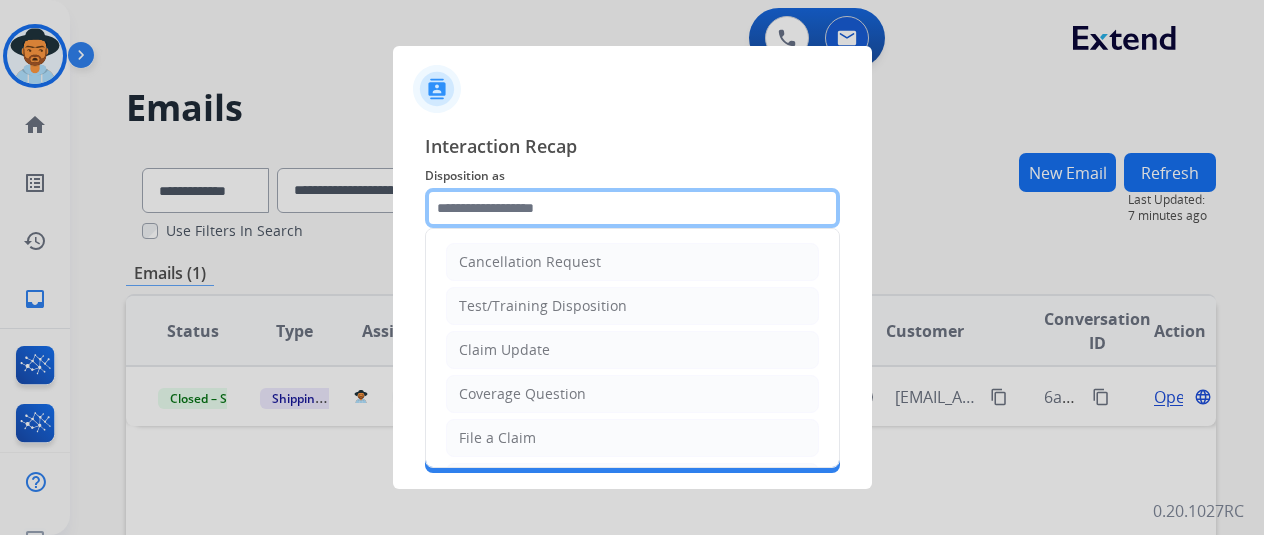 click 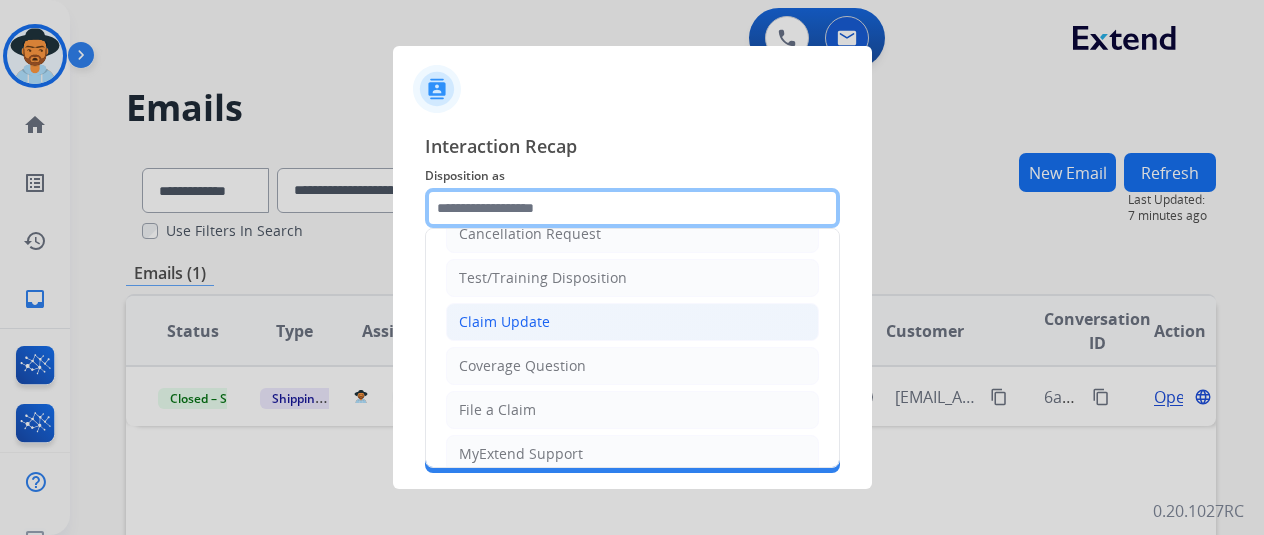 scroll, scrollTop: 0, scrollLeft: 0, axis: both 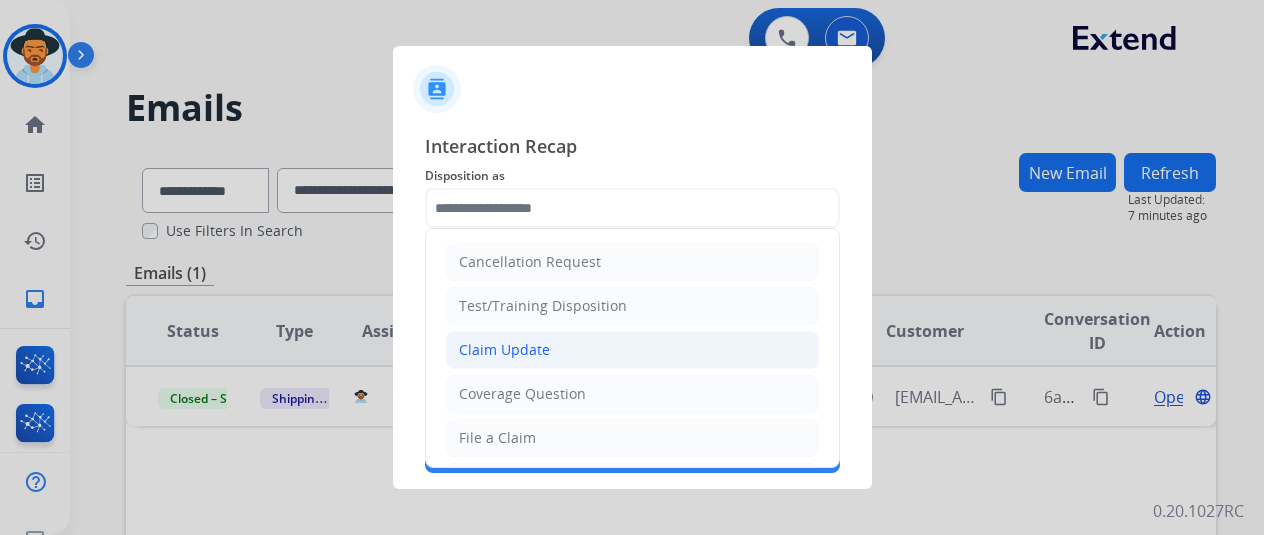 click on "Claim Update" 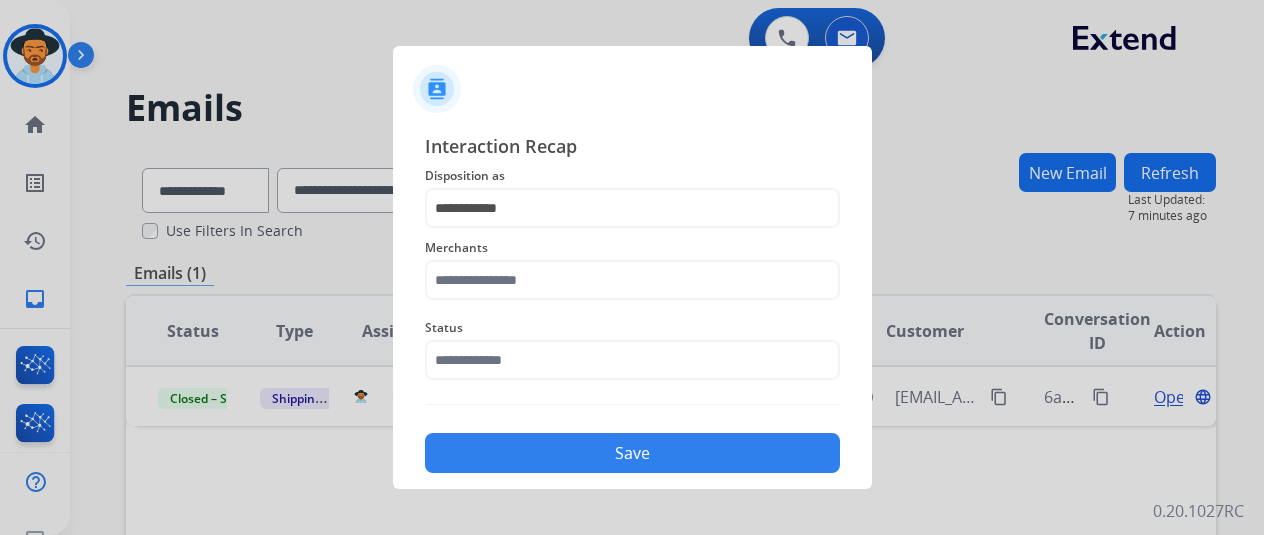 click on "Merchants" 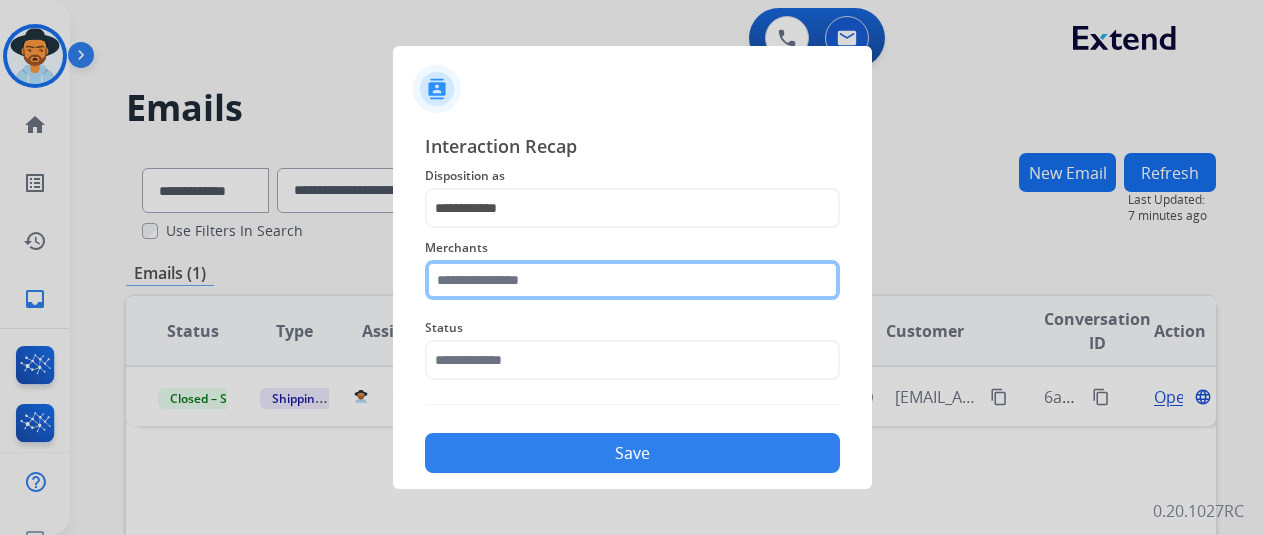 click 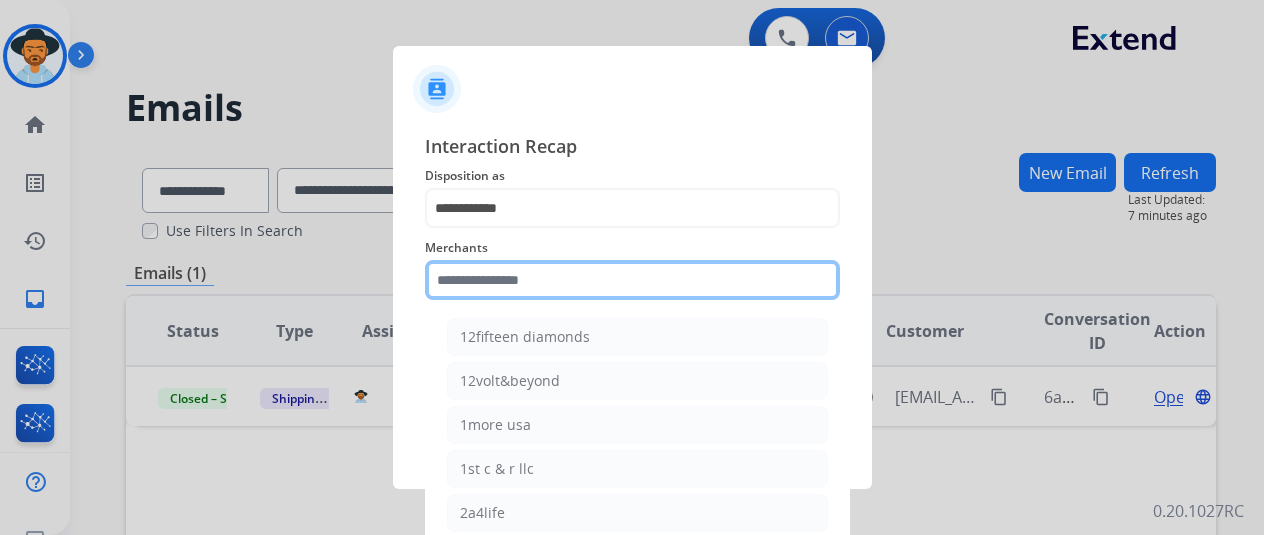 click 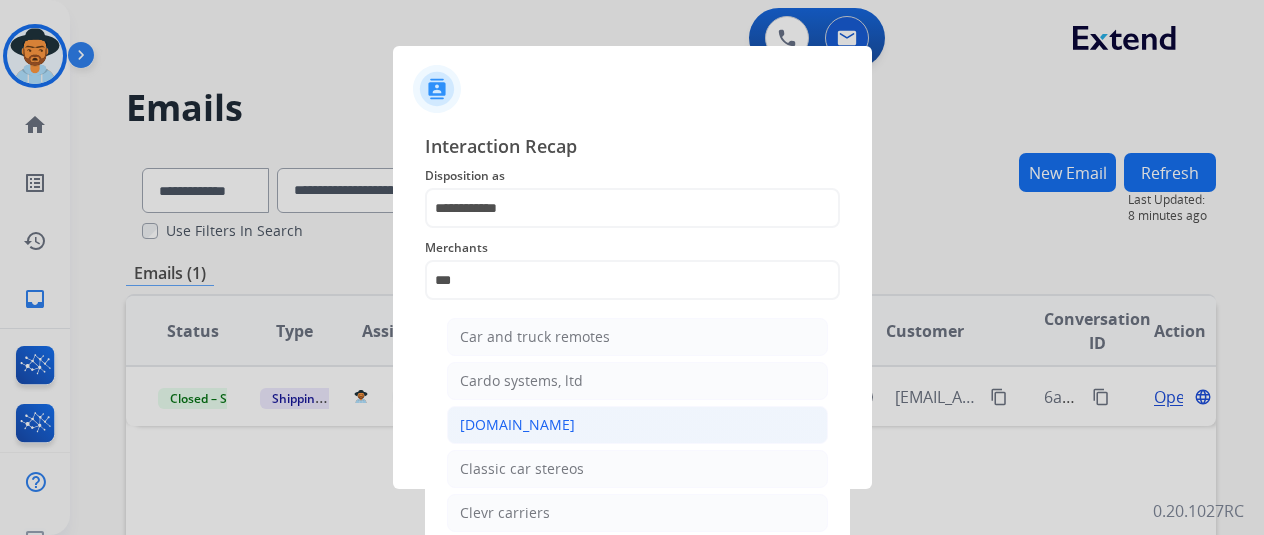 click on "[DOMAIN_NAME]" 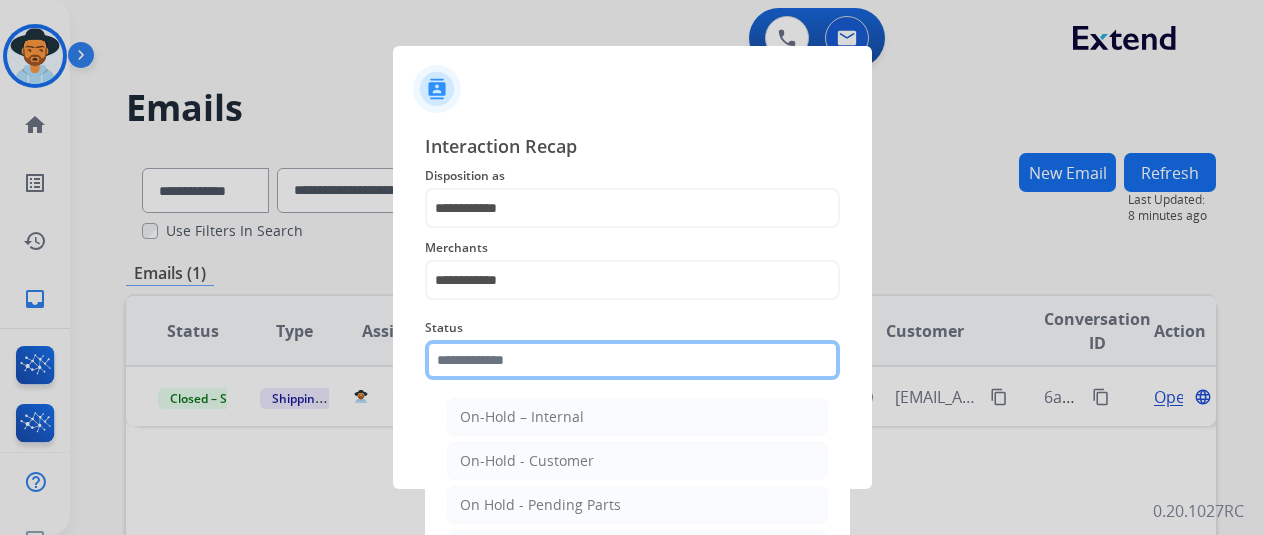 click 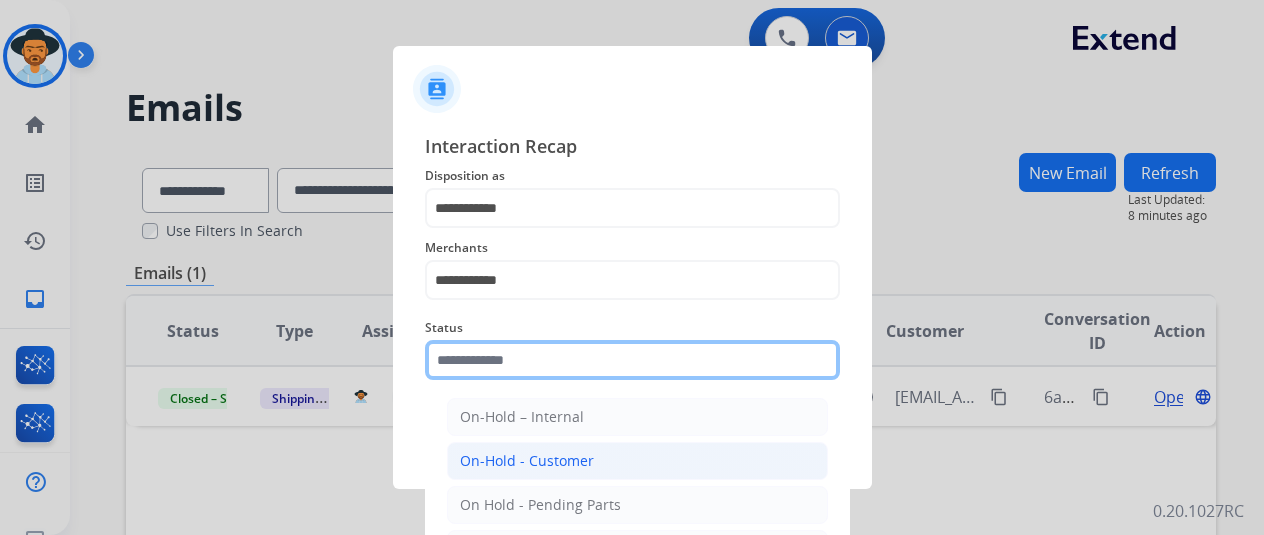 scroll, scrollTop: 114, scrollLeft: 0, axis: vertical 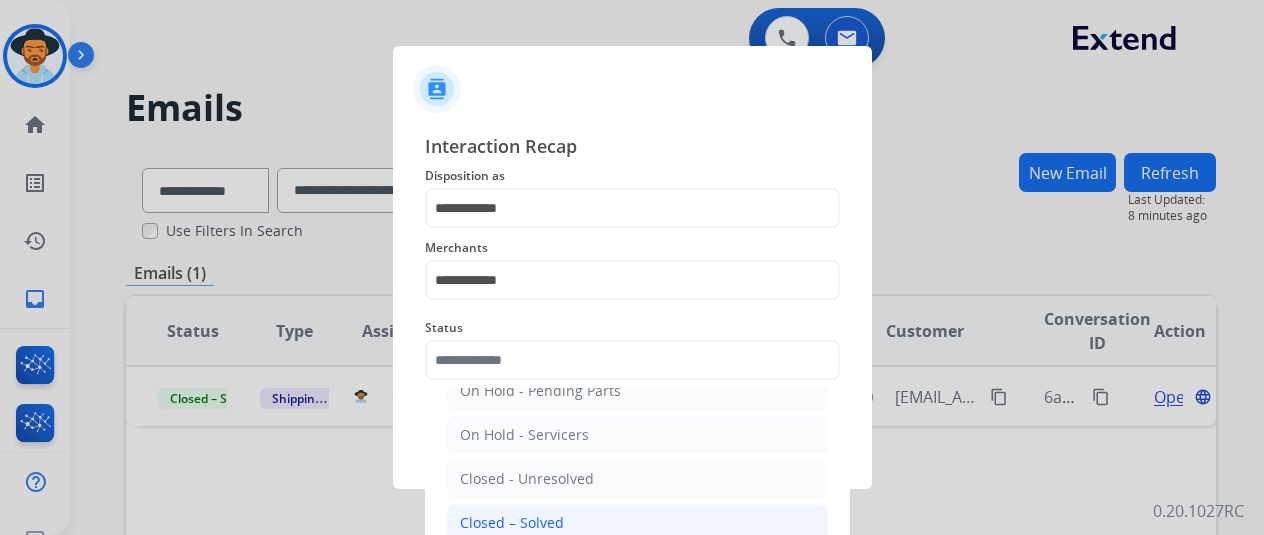 click on "Closed – Solved" 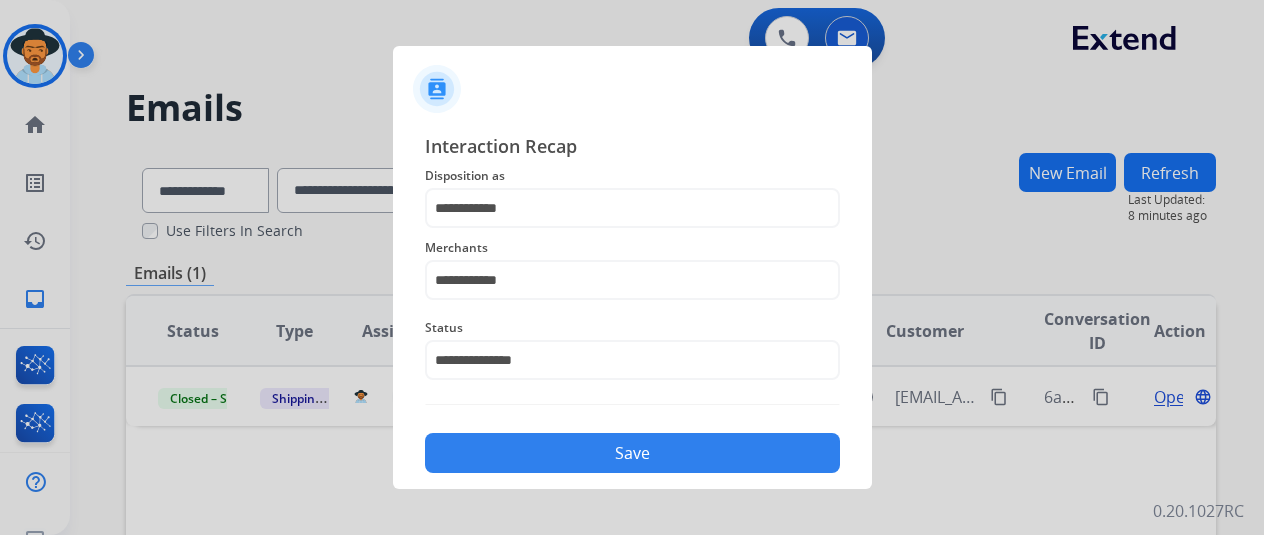 click on "Save" 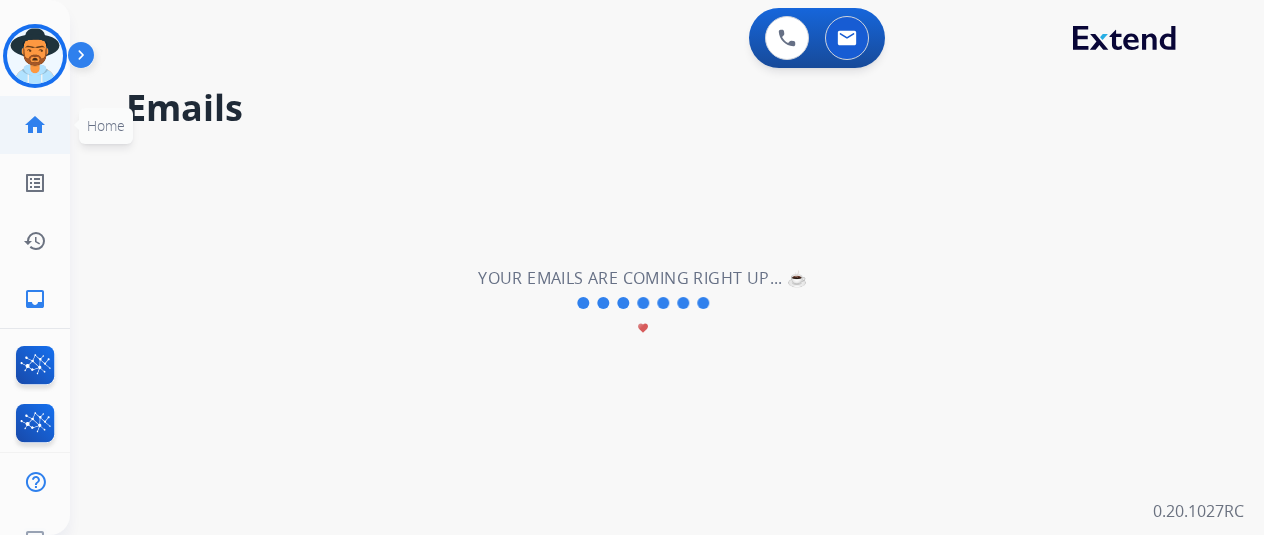click on "home  Home" 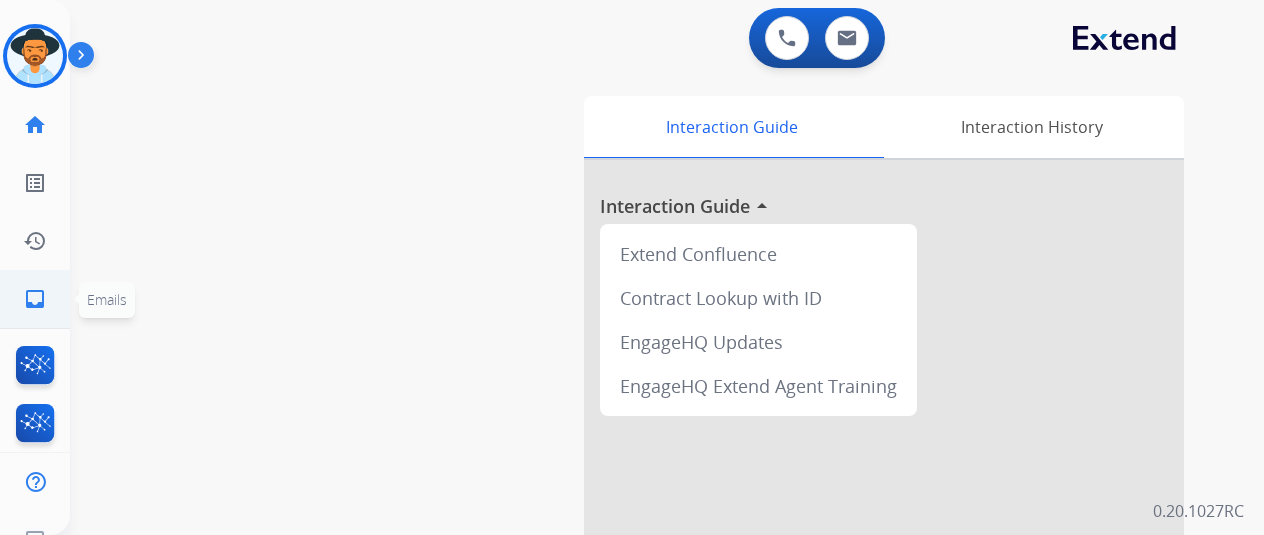 click on "inbox  Emails" 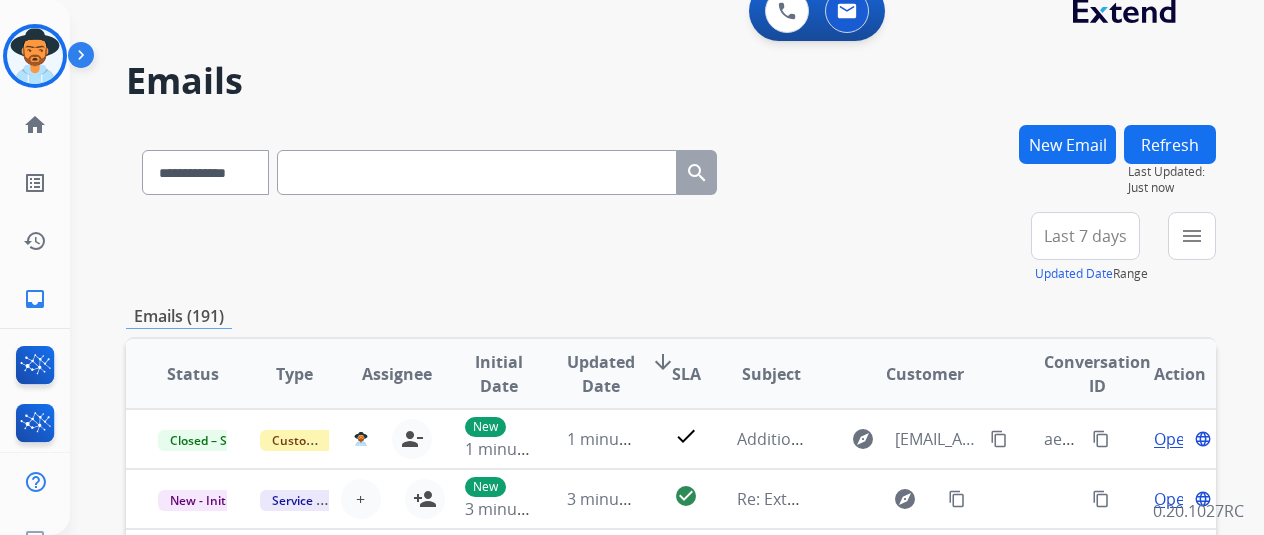 scroll, scrollTop: 100, scrollLeft: 0, axis: vertical 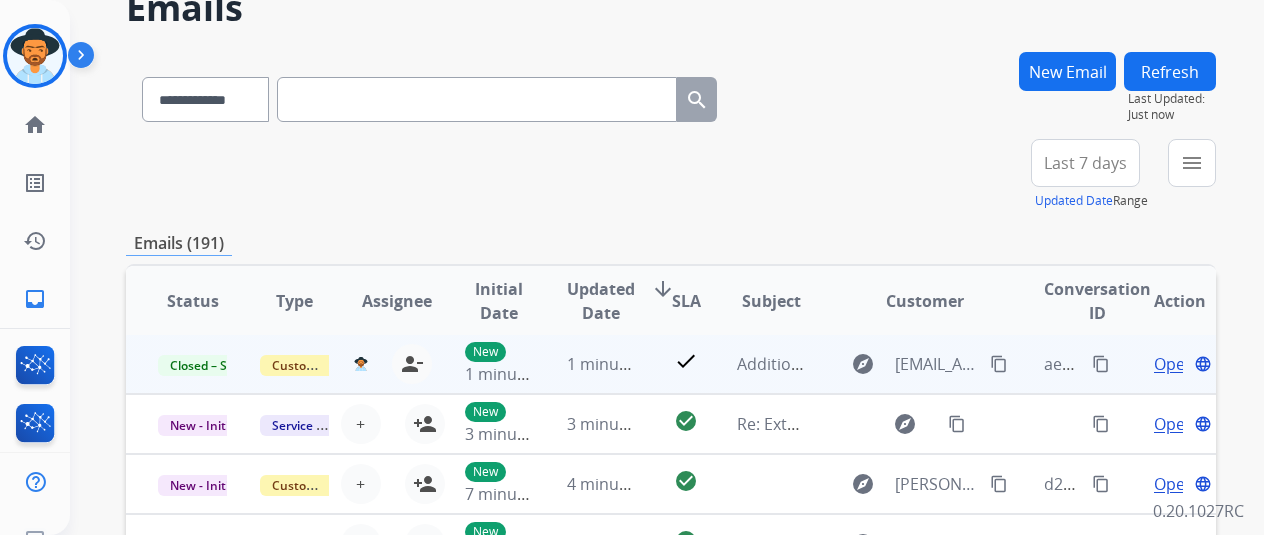 click on "content_copy" at bounding box center [1101, 364] 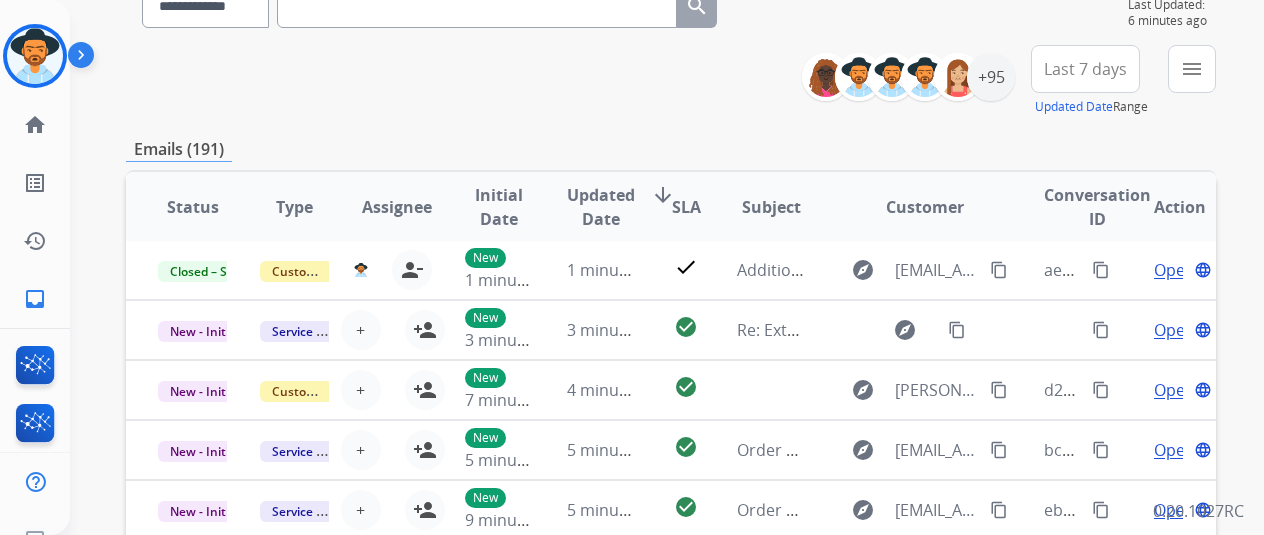 scroll, scrollTop: 300, scrollLeft: 0, axis: vertical 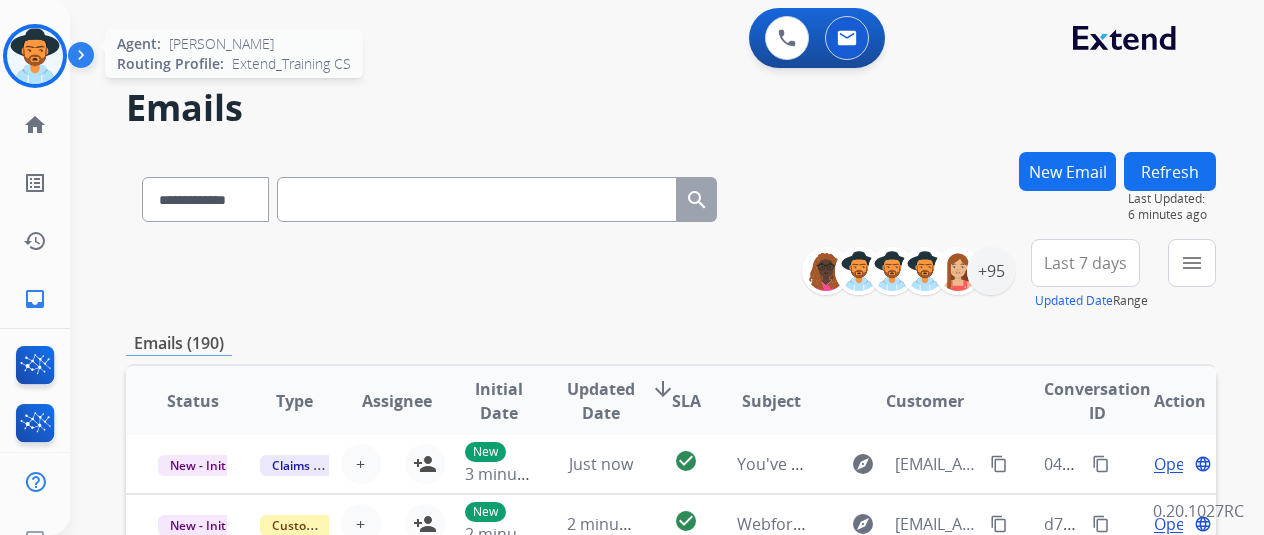 click at bounding box center [35, 56] 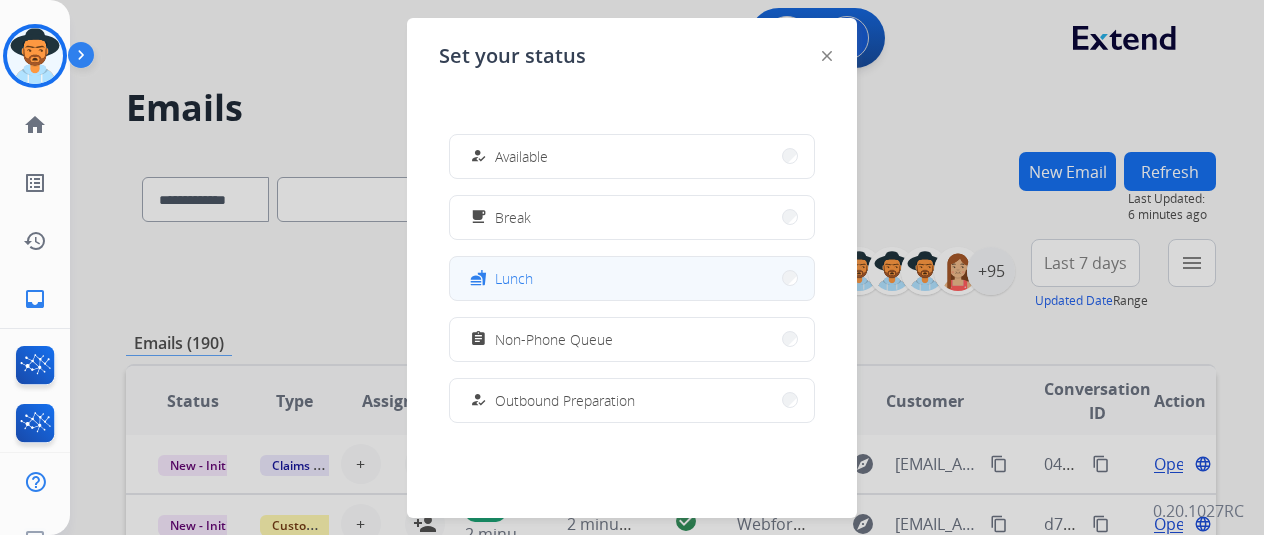 scroll, scrollTop: 376, scrollLeft: 0, axis: vertical 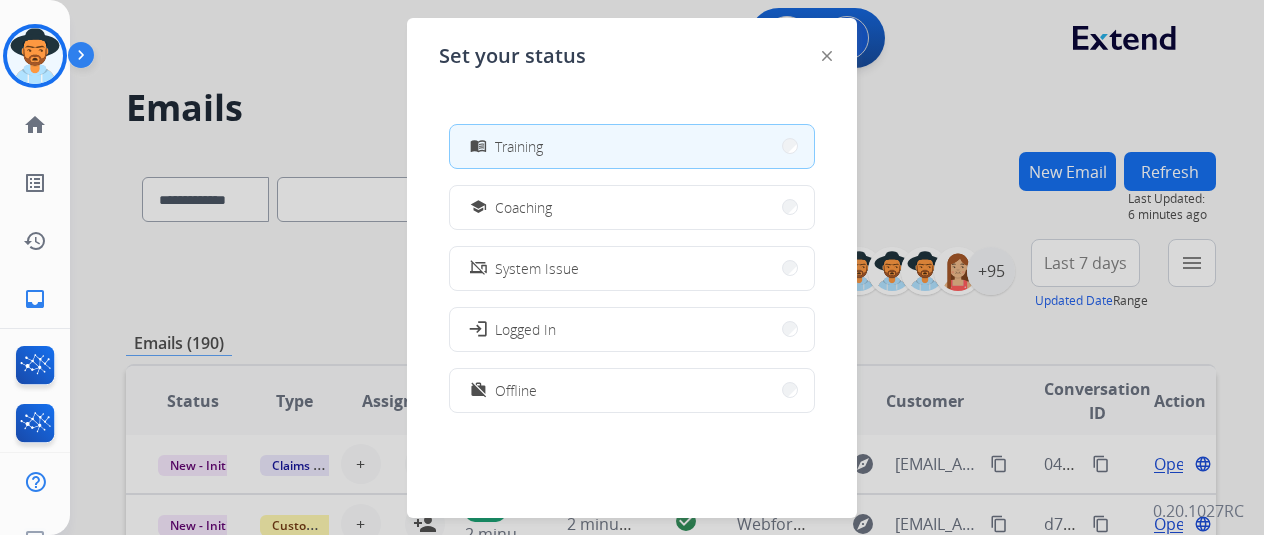 click on "Set your status how_to_reg Available free_breakfast Break fastfood Lunch assignment Non-Phone Queue how_to_reg Outbound Preparation campaign Team Huddle menu_book Training school Coaching phonelink_off System Issue login Logged In work_off Offline" 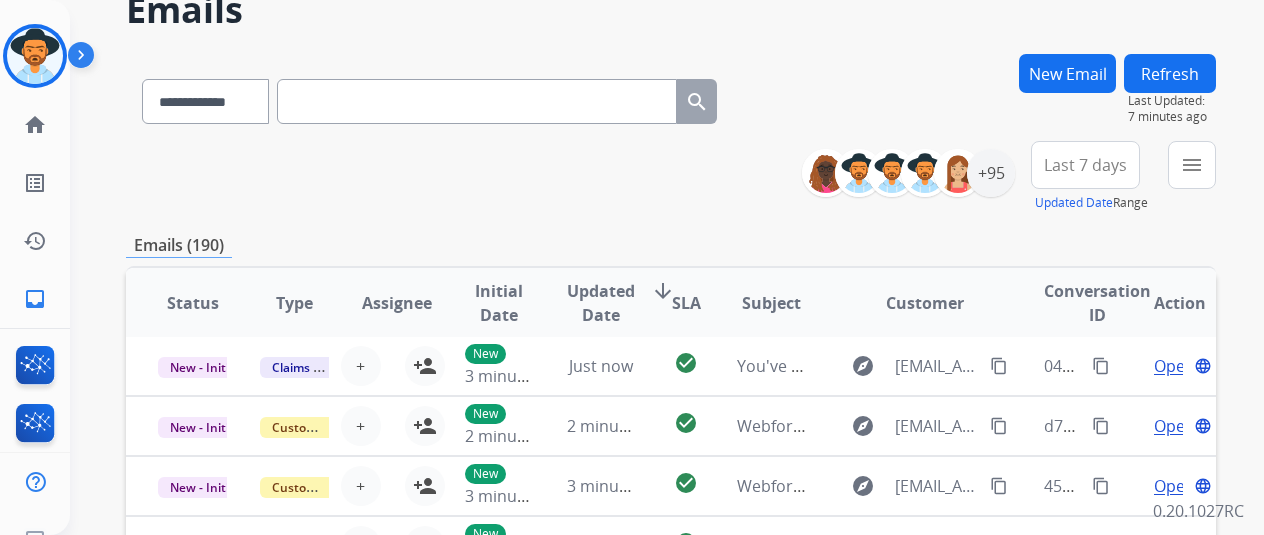 scroll, scrollTop: 200, scrollLeft: 0, axis: vertical 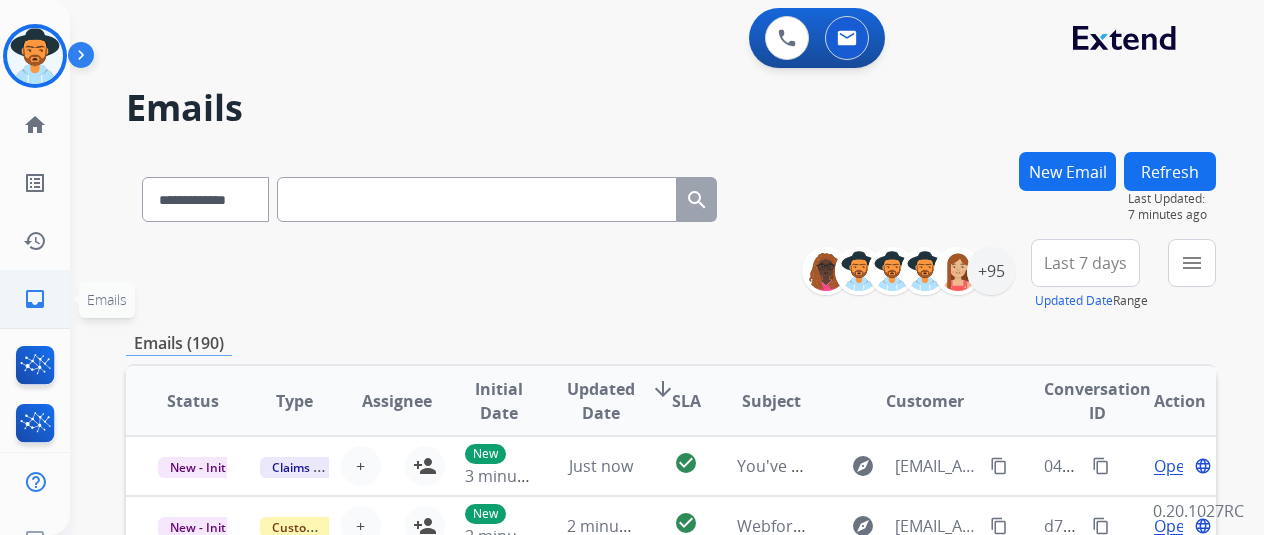 click on "inbox  Emails" 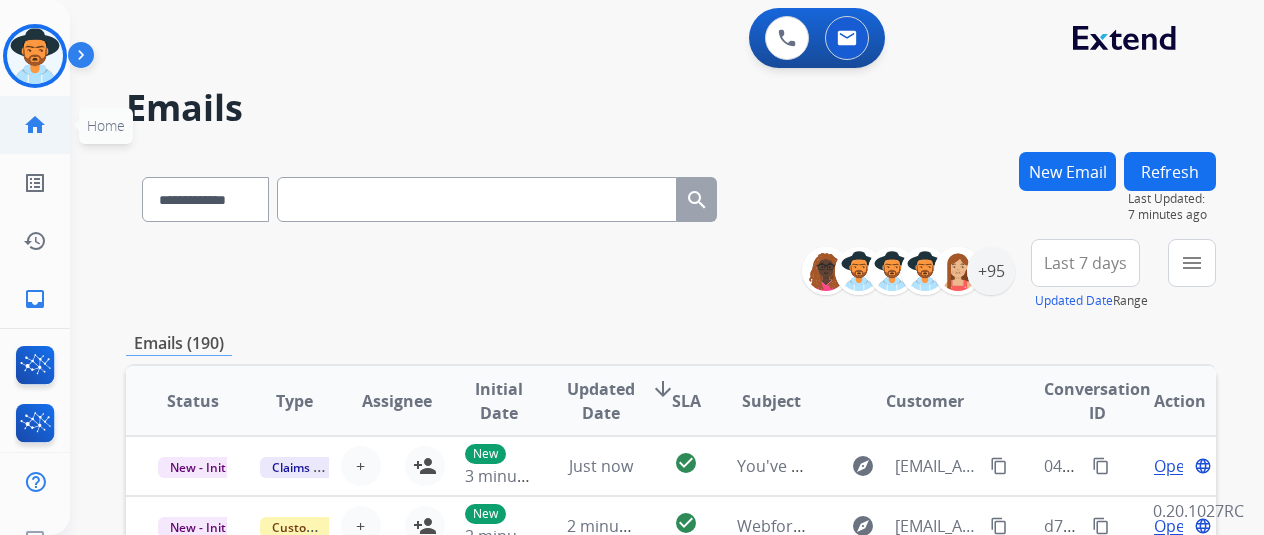 click on "home" 